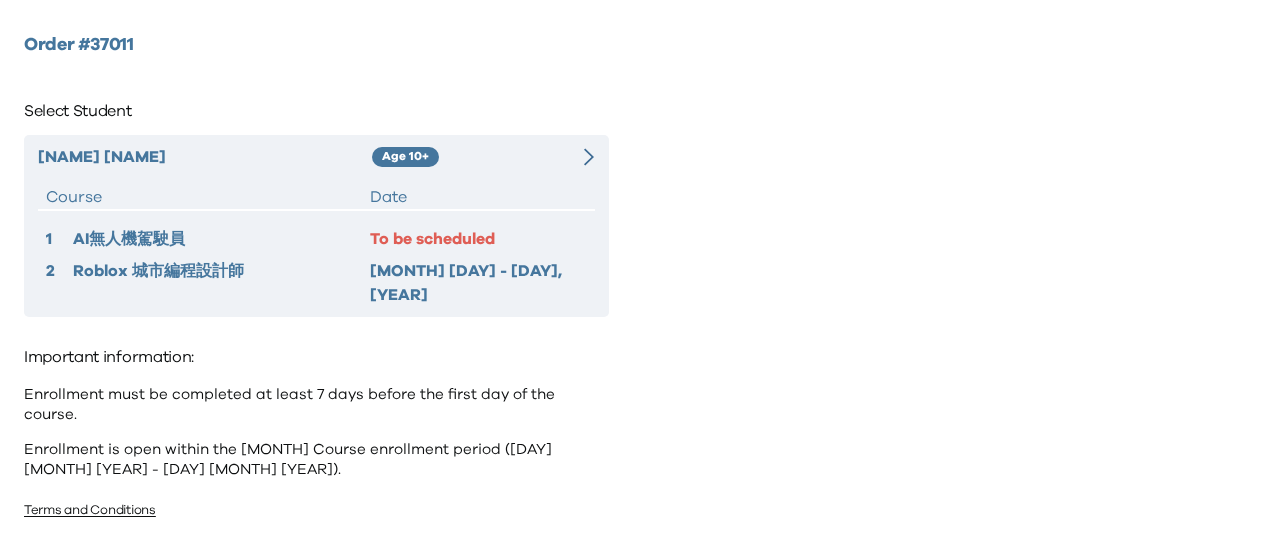 scroll, scrollTop: 0, scrollLeft: 0, axis: both 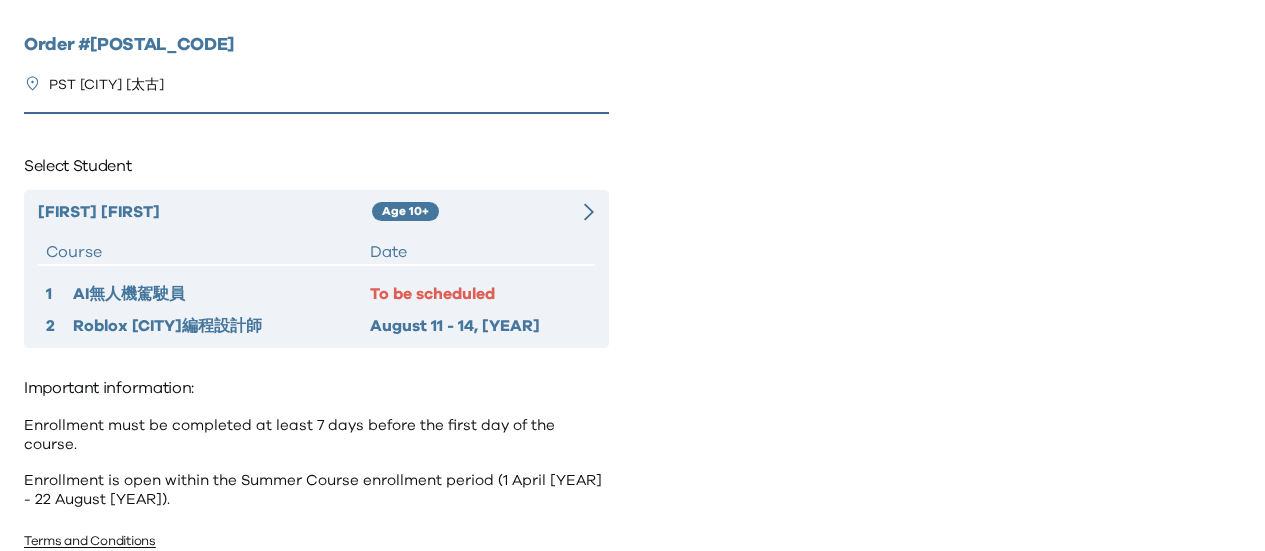 click on "To be scheduled" at bounding box center [478, 294] 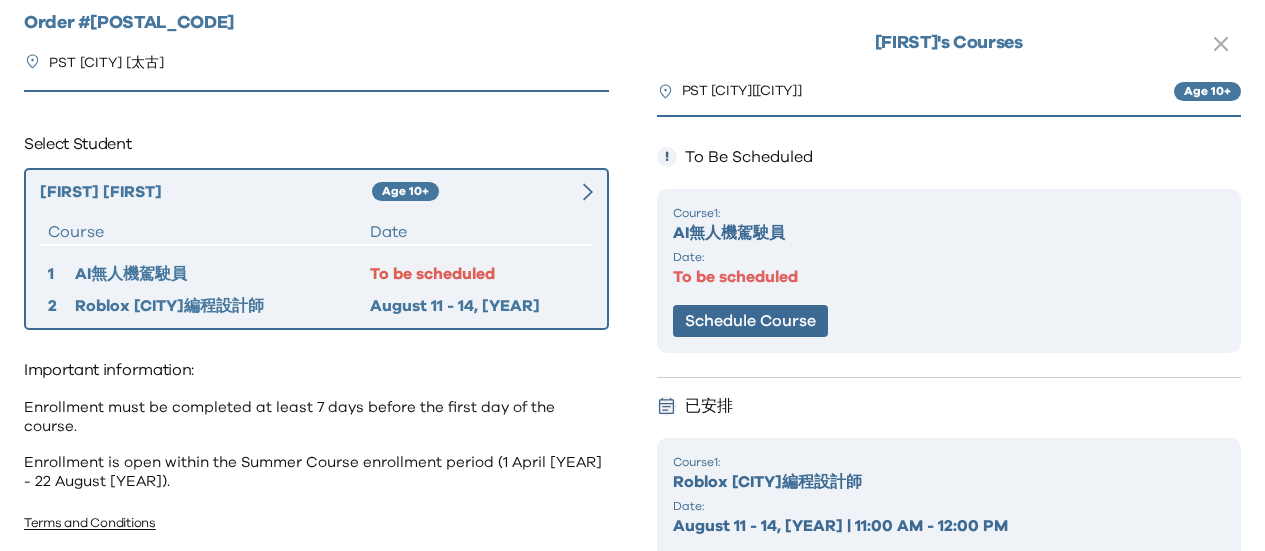 scroll, scrollTop: 41, scrollLeft: 0, axis: vertical 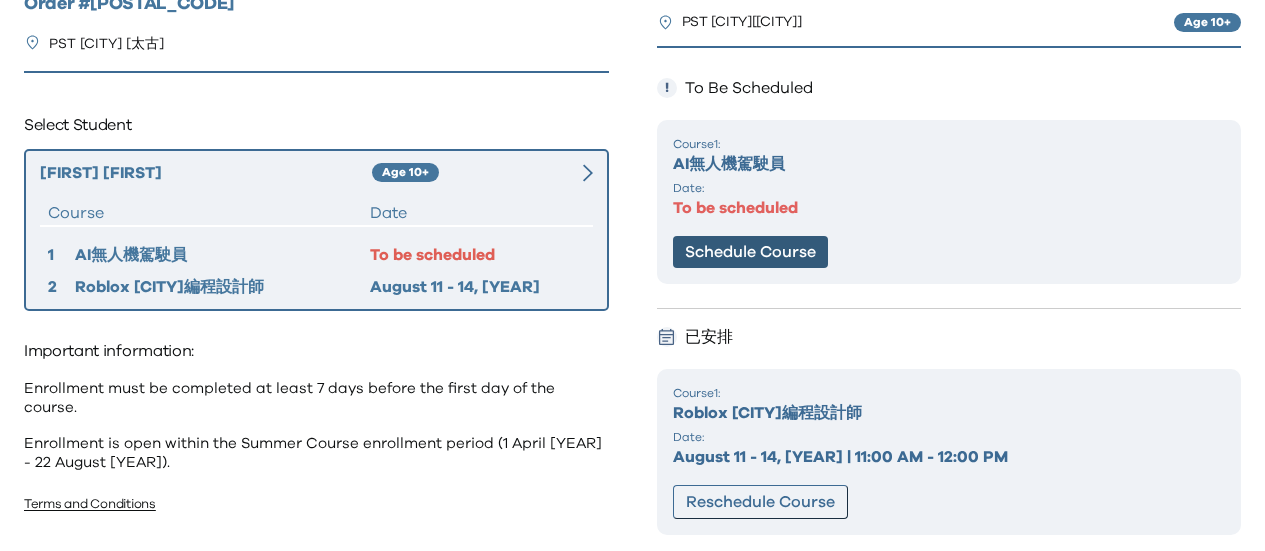 click on "Schedule Course" at bounding box center (750, 252) 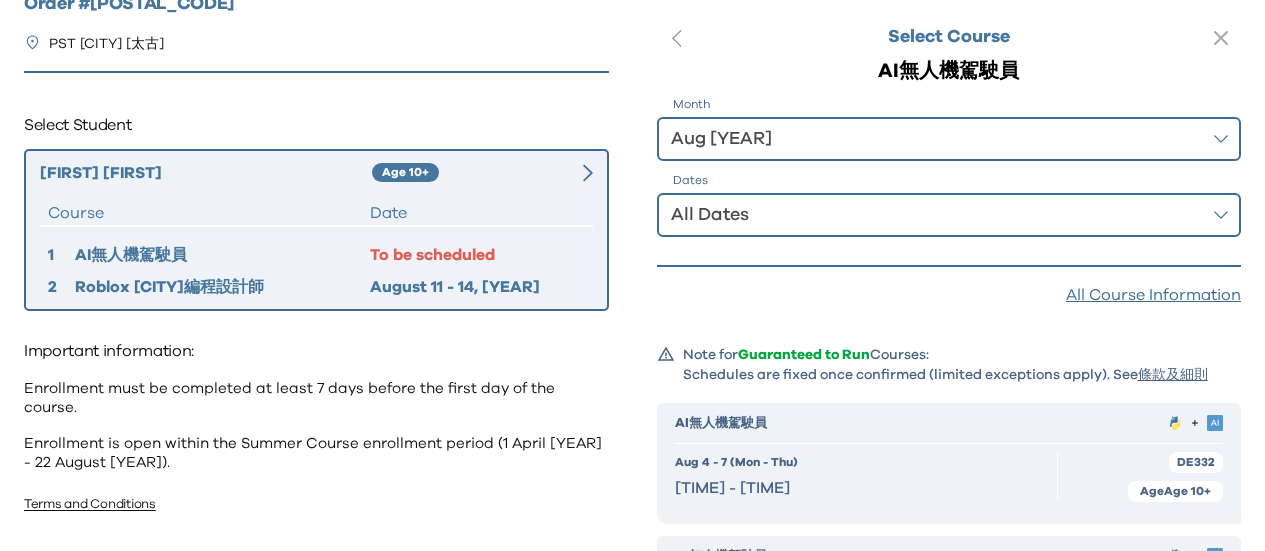 scroll, scrollTop: 0, scrollLeft: 0, axis: both 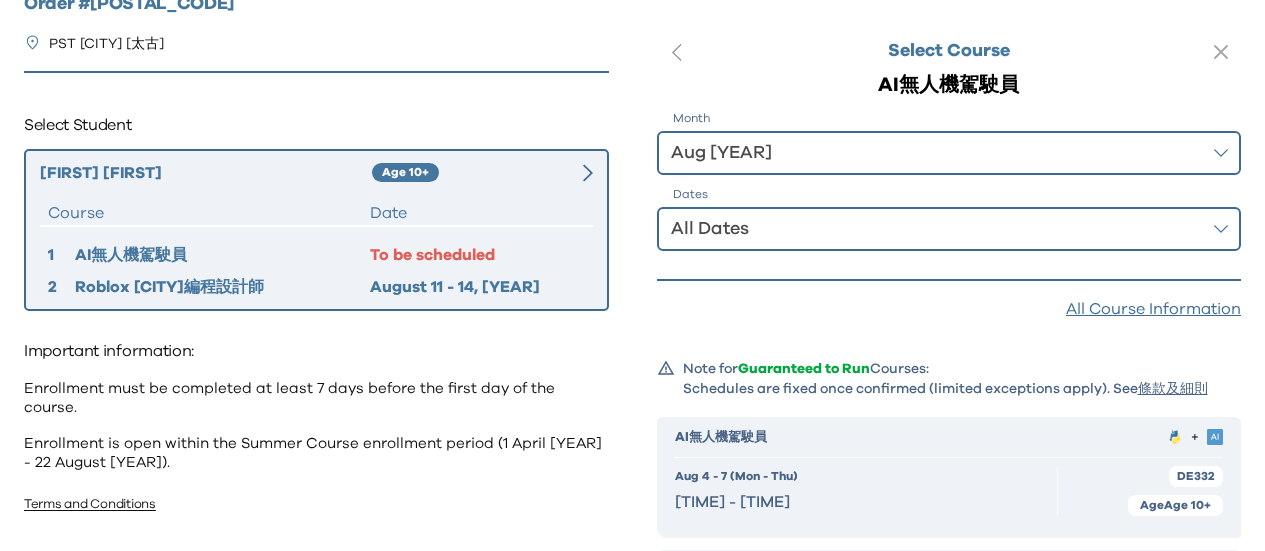 click 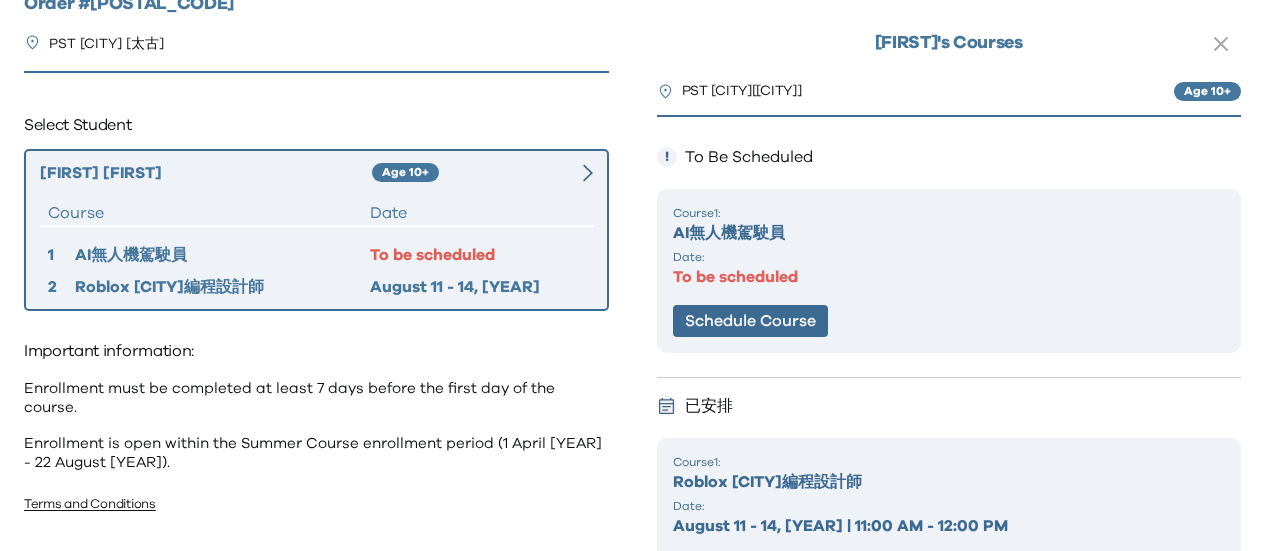 scroll, scrollTop: 69, scrollLeft: 0, axis: vertical 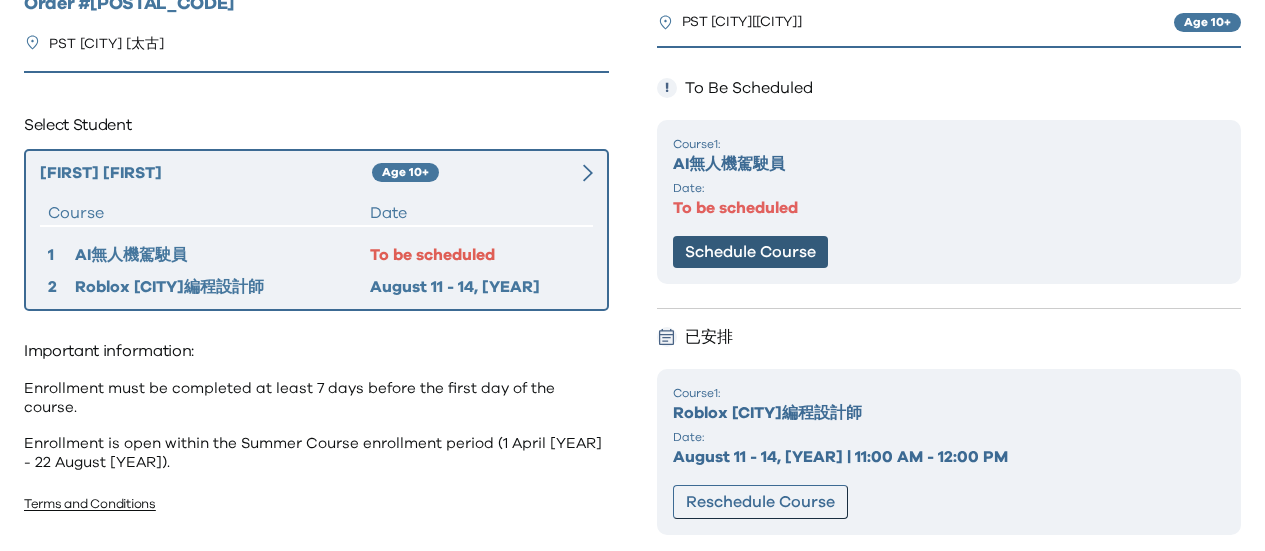 click on "Schedule Course" at bounding box center (750, 252) 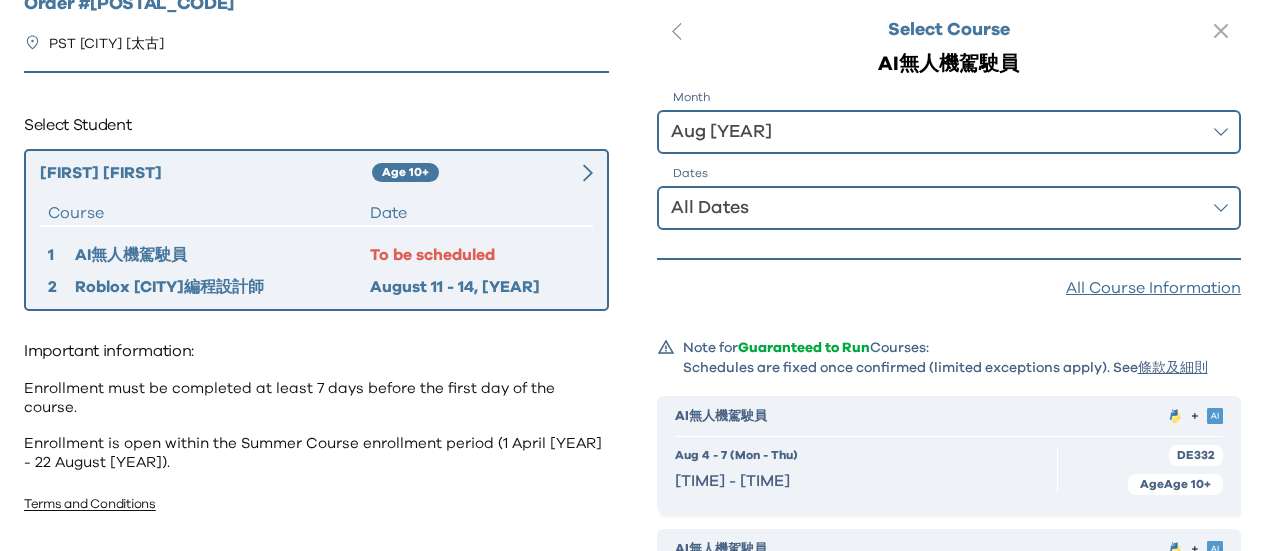 scroll, scrollTop: 0, scrollLeft: 0, axis: both 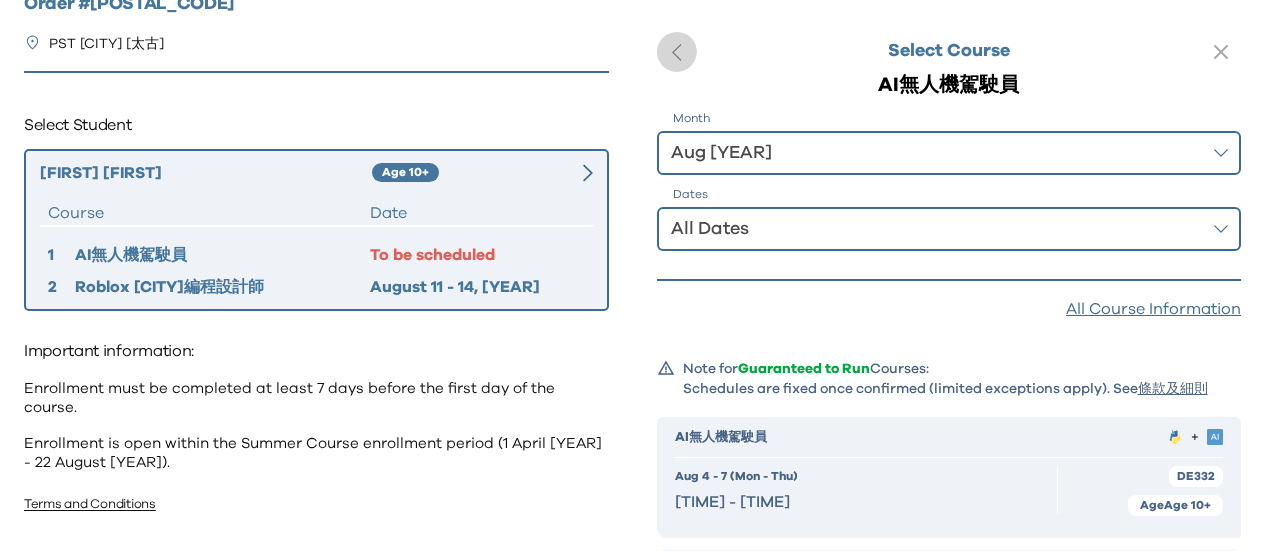 click 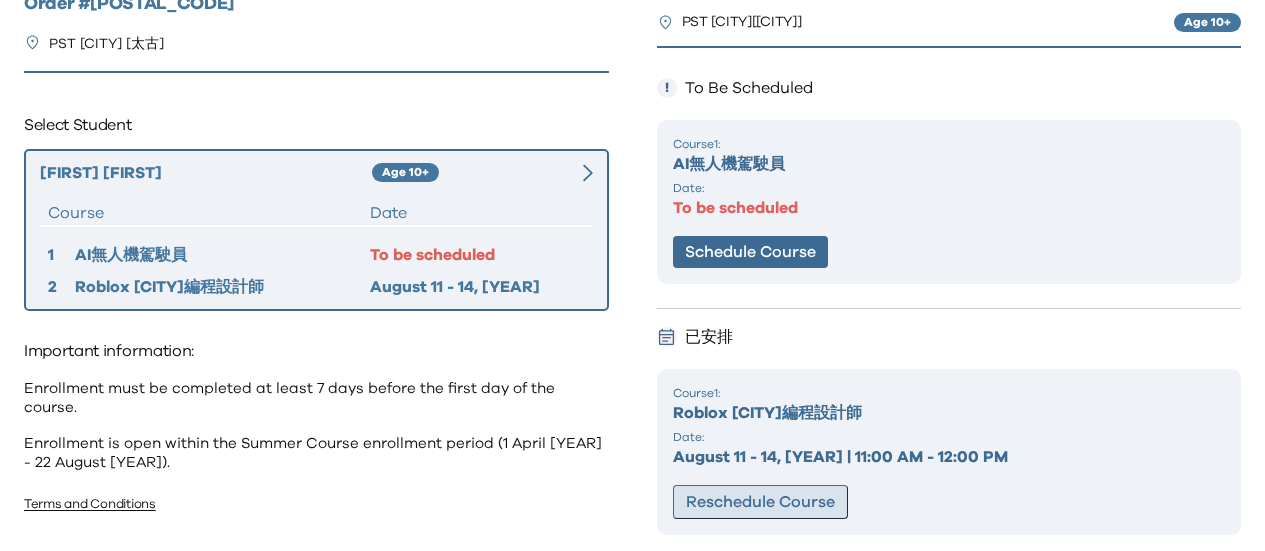 click on "Reschedule Course" at bounding box center [760, 502] 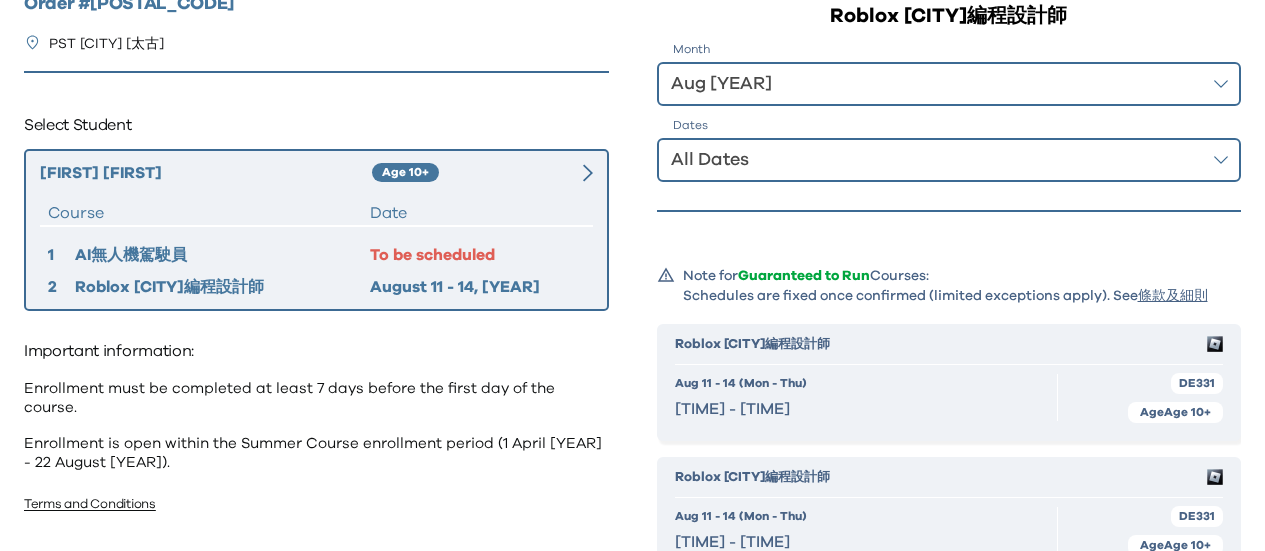 scroll, scrollTop: 0, scrollLeft: 0, axis: both 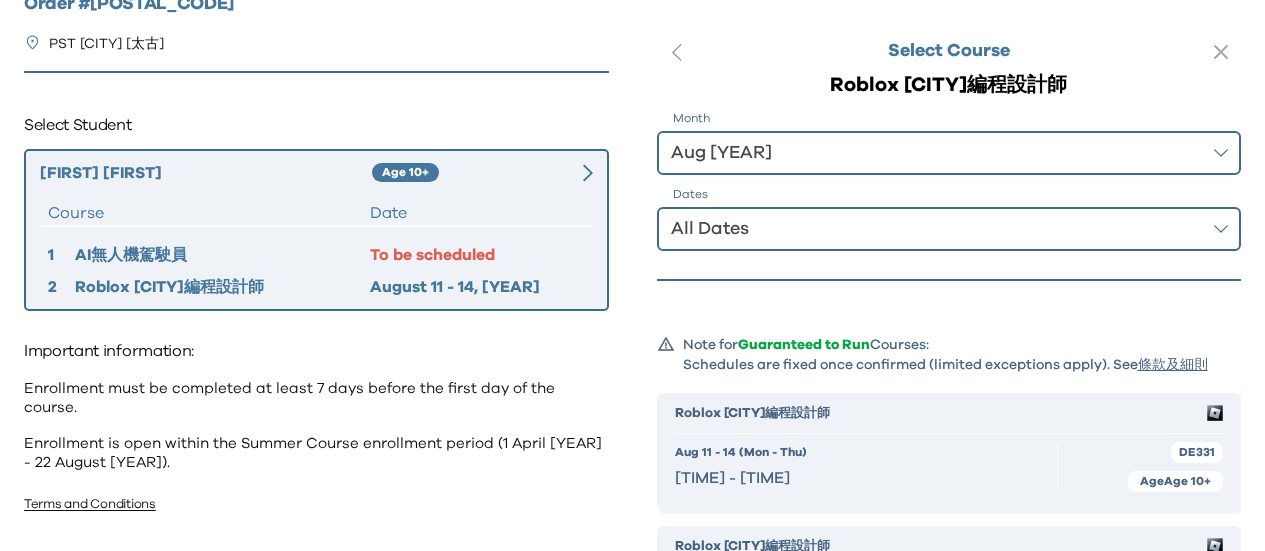 click 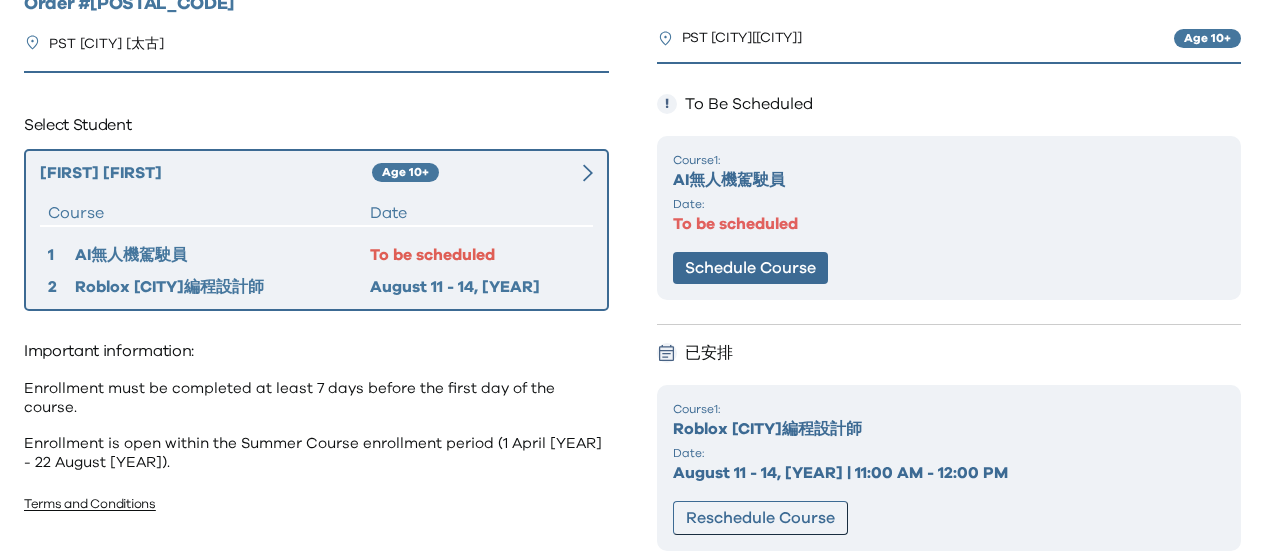 scroll, scrollTop: 69, scrollLeft: 0, axis: vertical 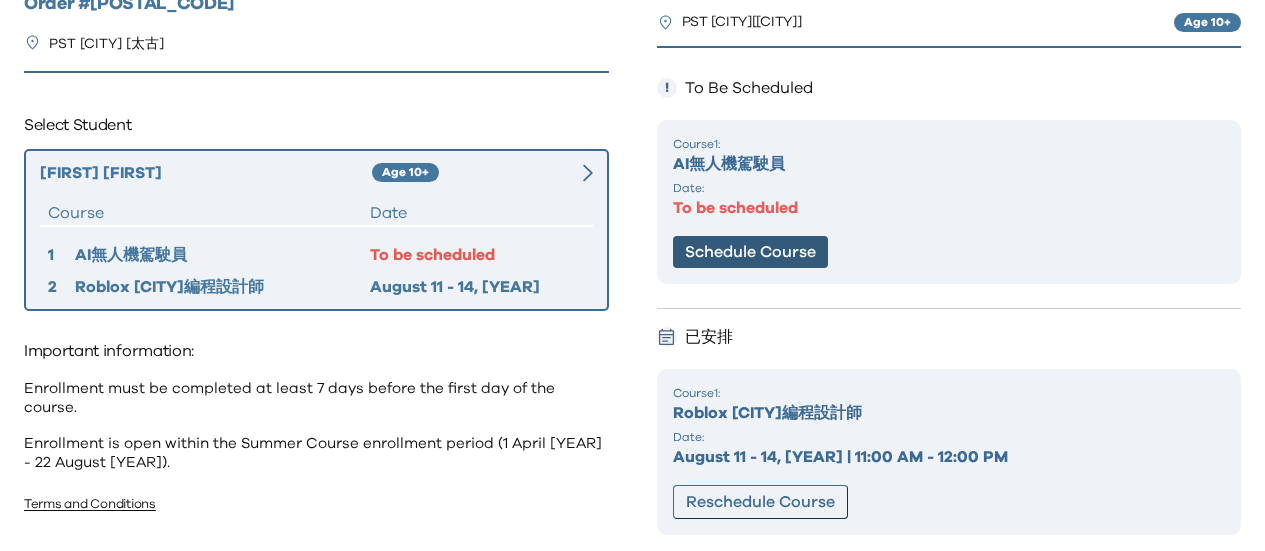 click on "Schedule Course" at bounding box center [750, 252] 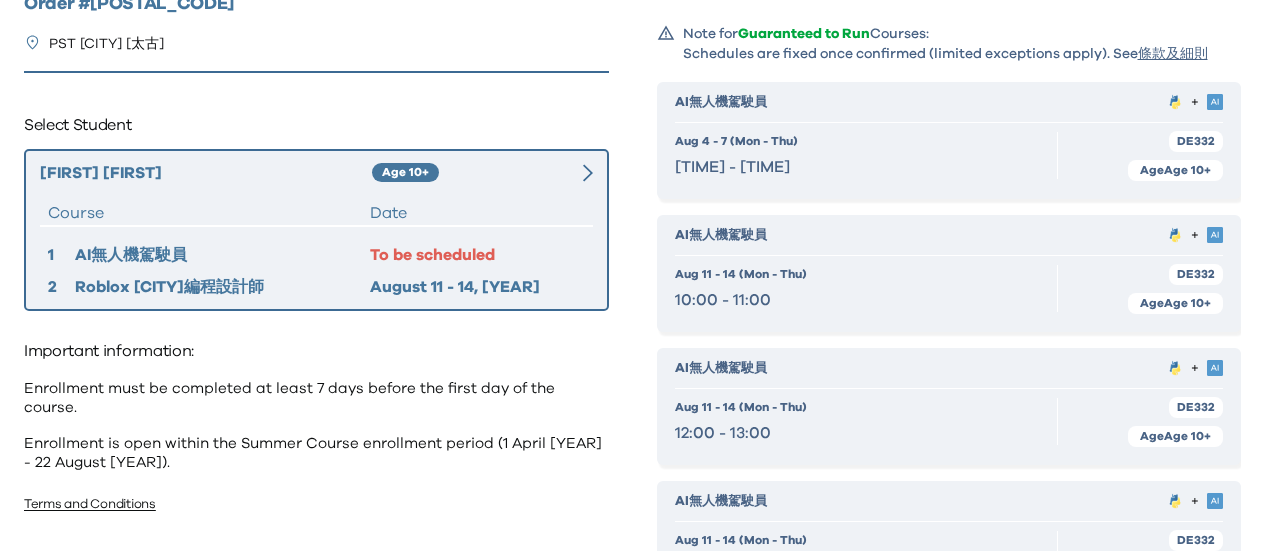scroll, scrollTop: 369, scrollLeft: 0, axis: vertical 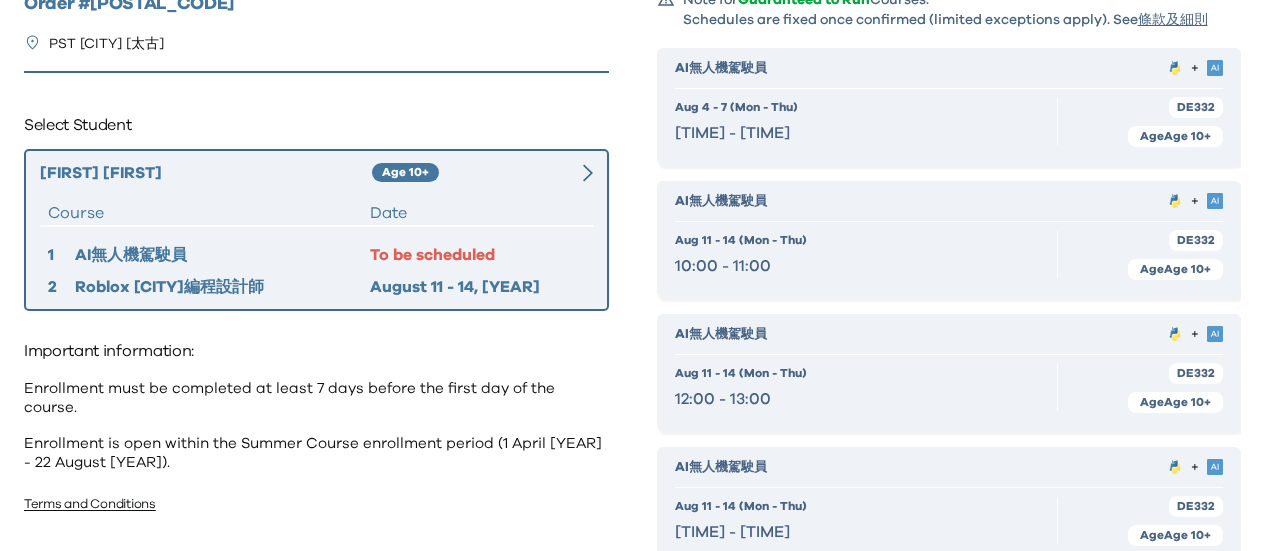 click on "Age  10+" at bounding box center (1175, 402) 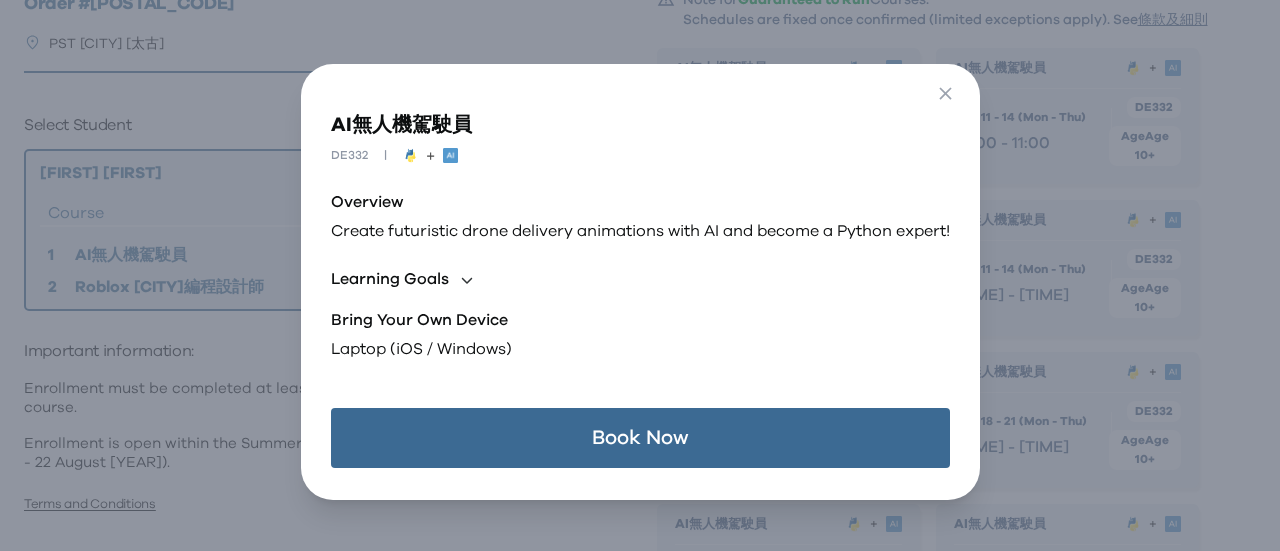 click on "Book Now" at bounding box center [640, 438] 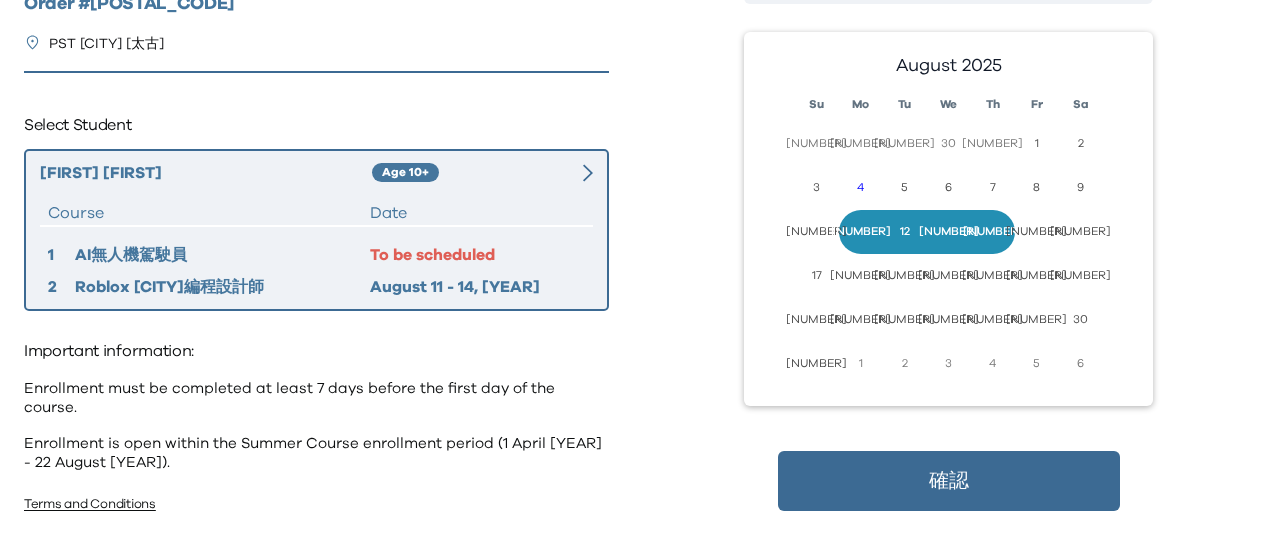 scroll, scrollTop: 242, scrollLeft: 0, axis: vertical 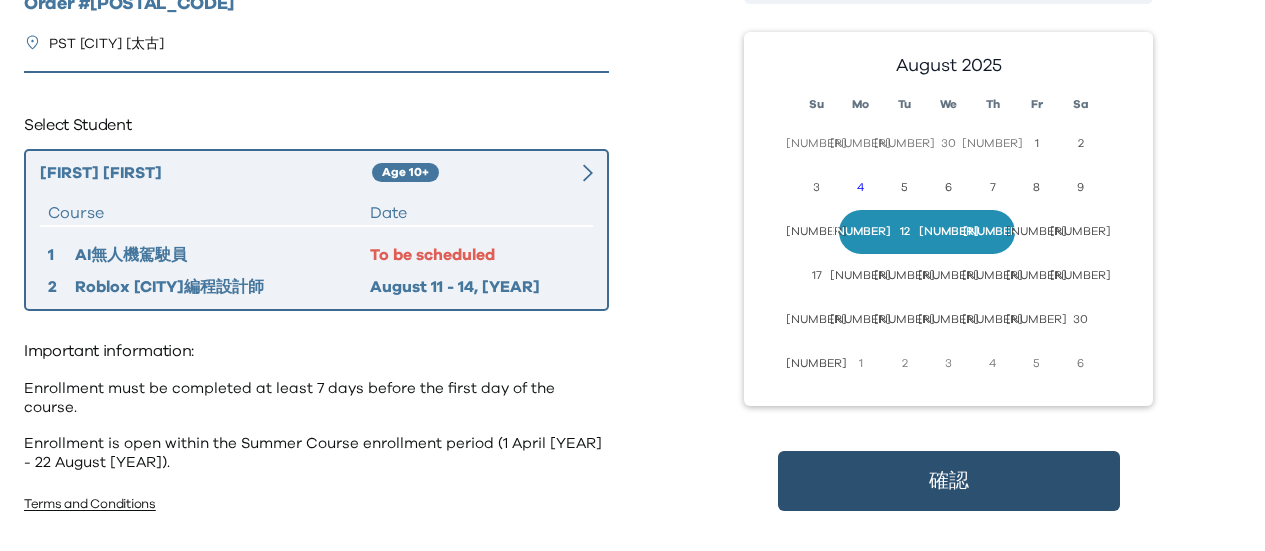 click on "確認" at bounding box center [949, 481] 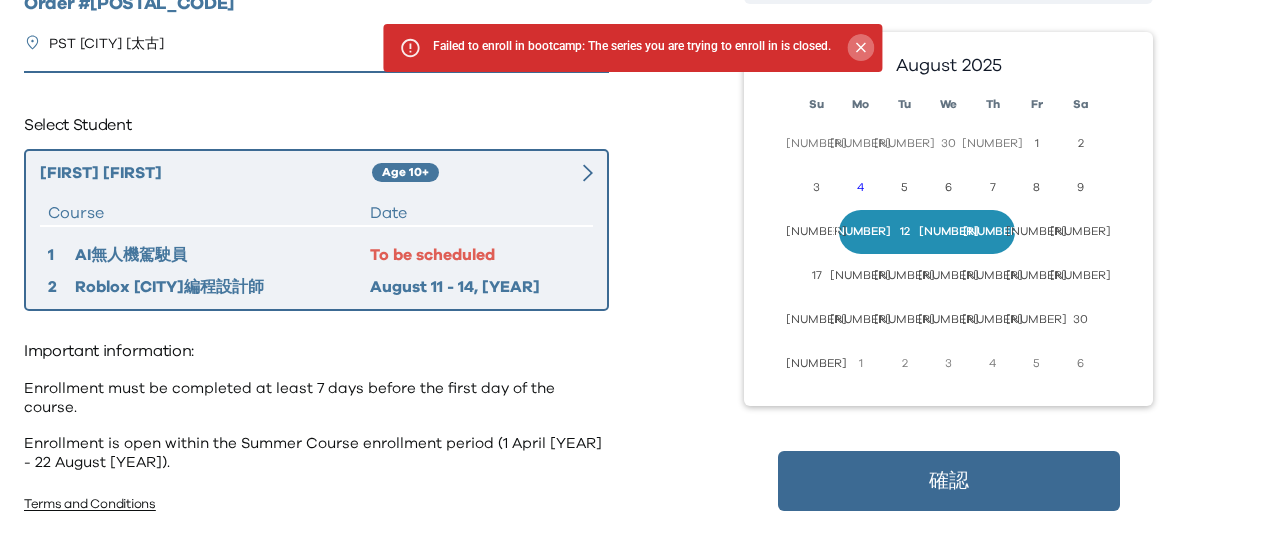 click 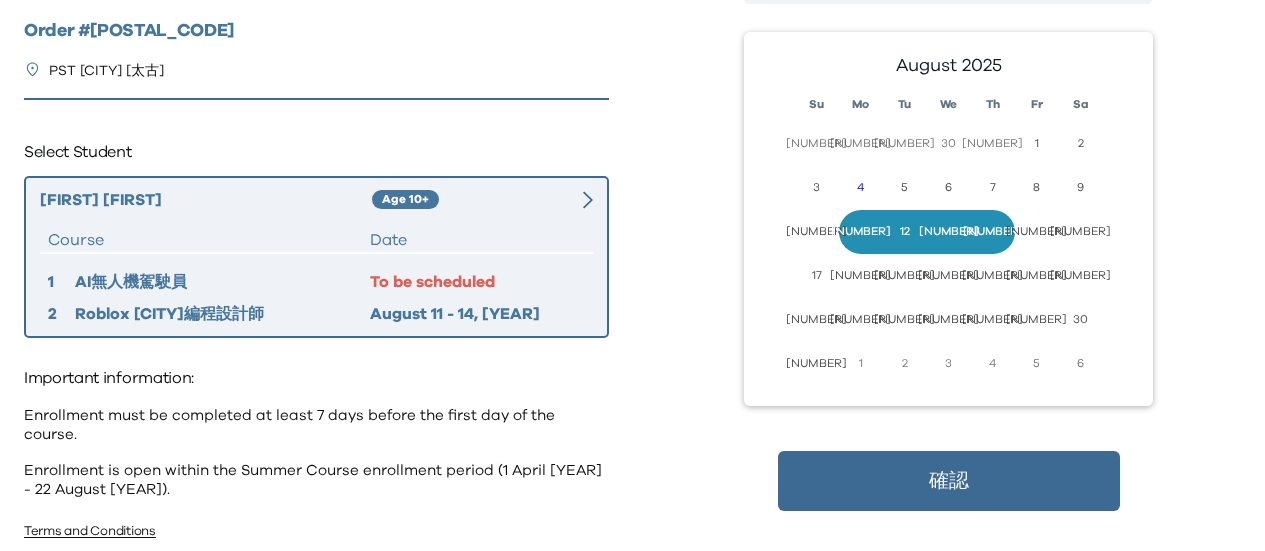 scroll, scrollTop: 0, scrollLeft: 0, axis: both 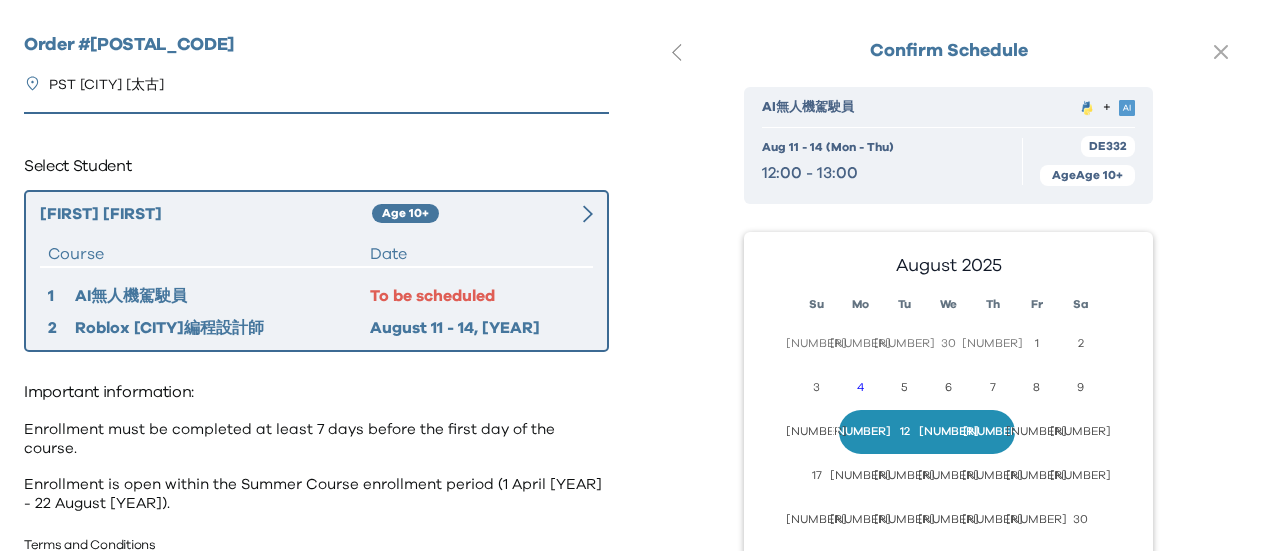 click on "AI無人機駕駛員 + + Aug 11 - 14 (Mon - Thu) 12:00 - 13:00 DE332 Age  10+ August 2025 Su Mo Tu We Th Fr Sa 27 28 29 30 31 1 2 3 4 5 6 7 8 9 10 11 12 13 14 15 16 17 18 19 20 21 22 23 24 25 26 27 28 29 30 31 1 2 3 4 5 6 確認" at bounding box center [949, 418] 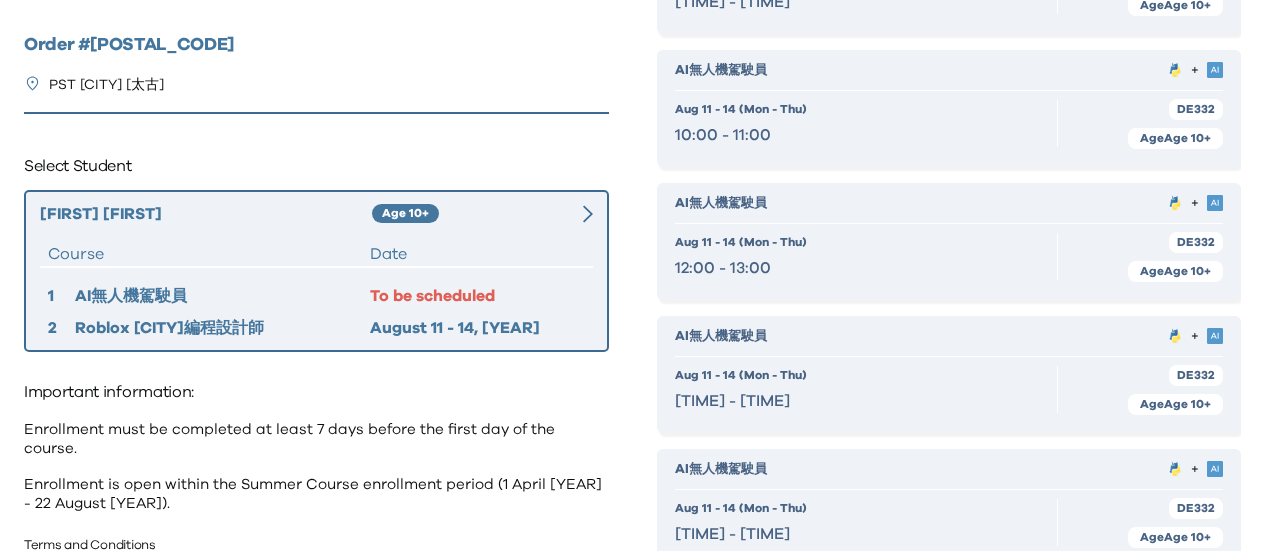 click on "August 11 - 14, 2025" at bounding box center (477, 328) 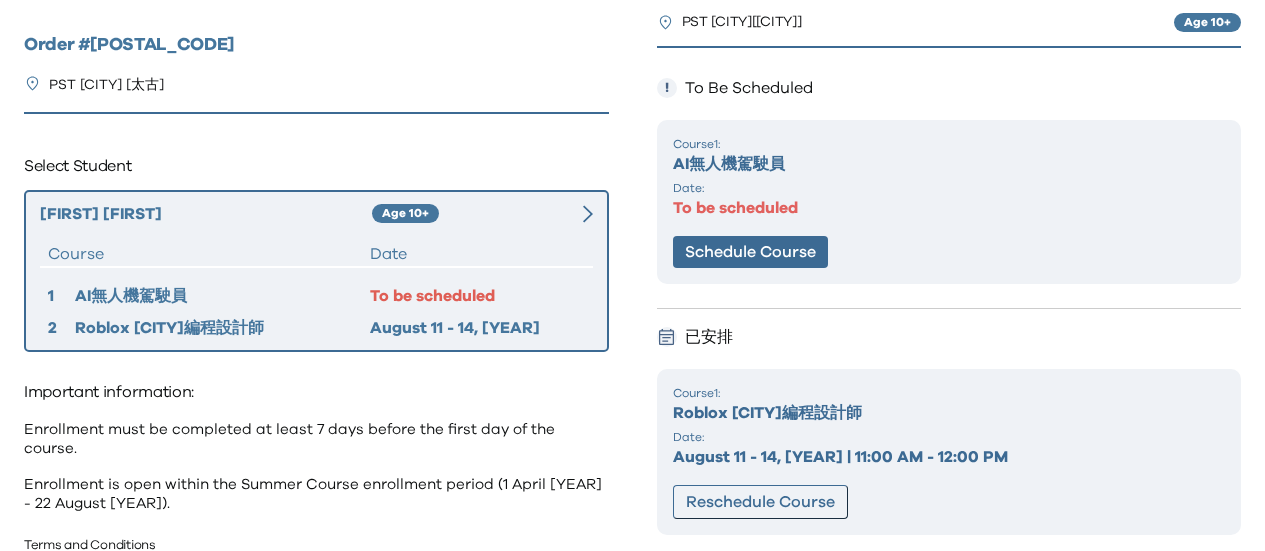 scroll, scrollTop: 69, scrollLeft: 0, axis: vertical 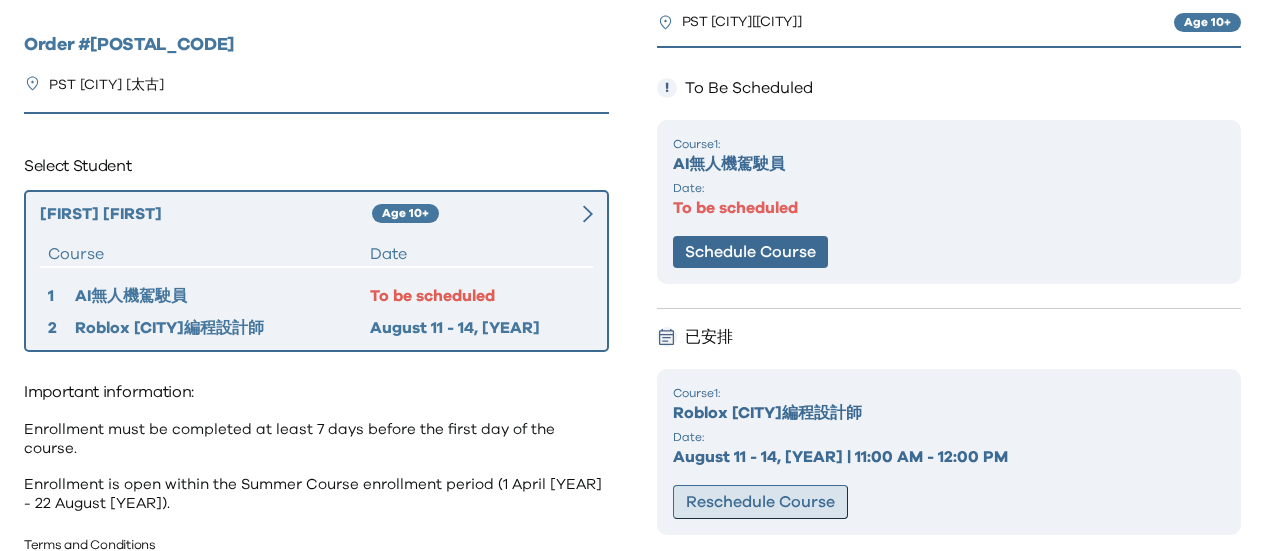 click on "Reschedule Course" at bounding box center [760, 502] 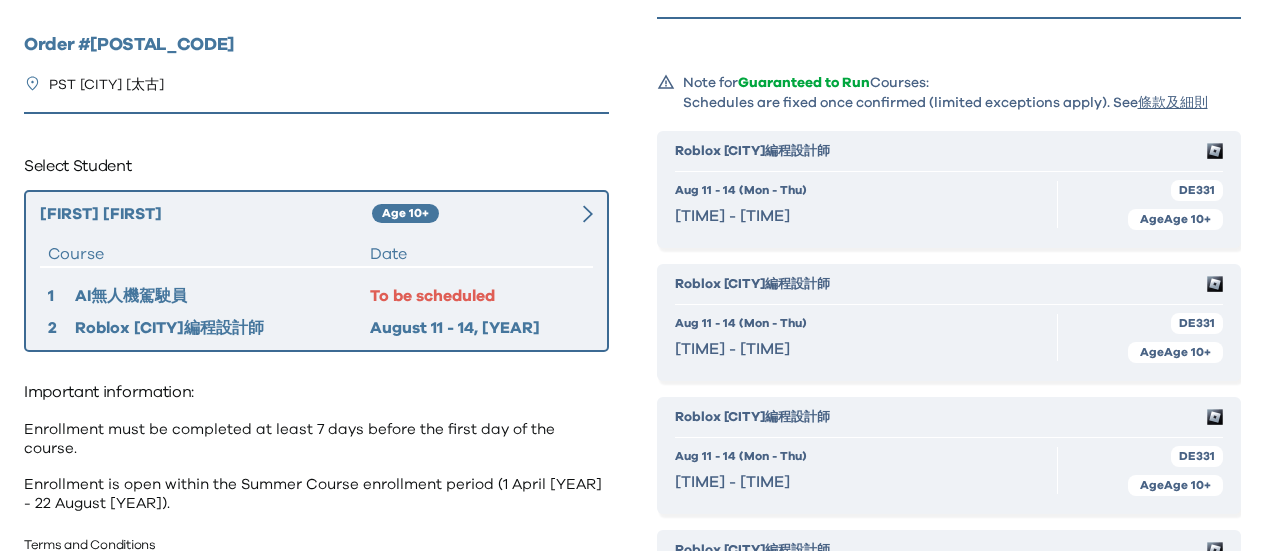 scroll, scrollTop: 369, scrollLeft: 0, axis: vertical 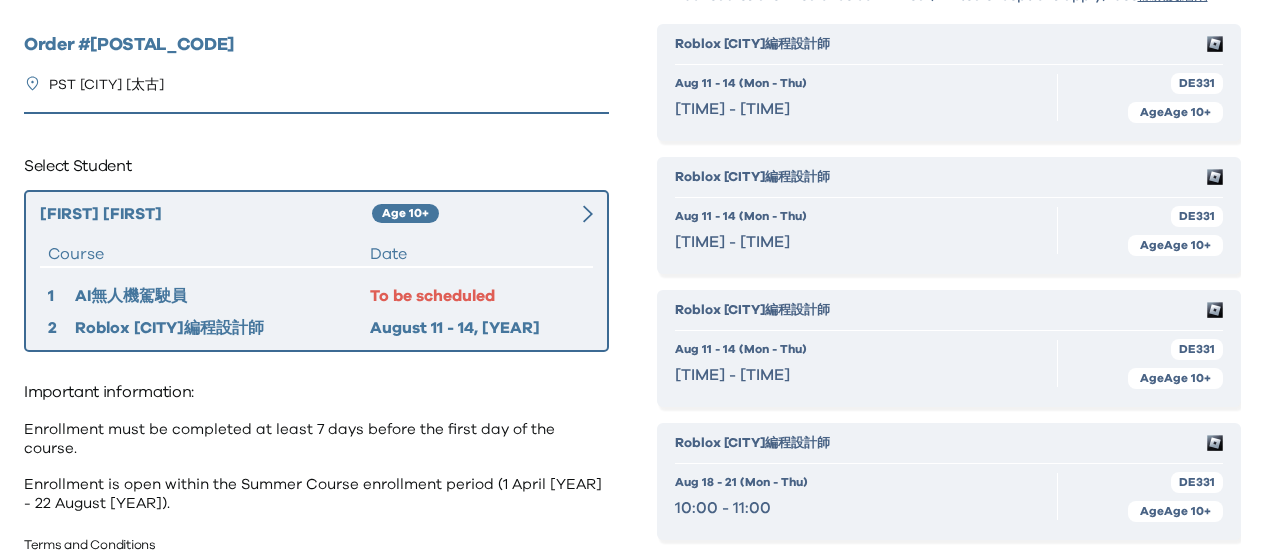 click on "Age  10+" at bounding box center (1175, 644) 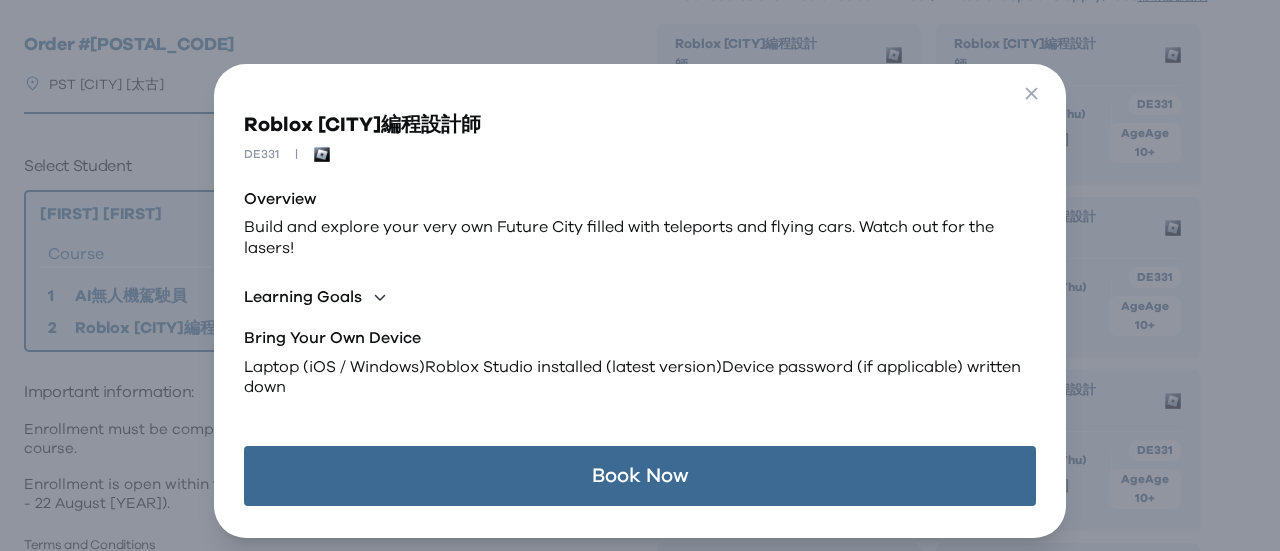 click on "Book Now" at bounding box center (639, 476) 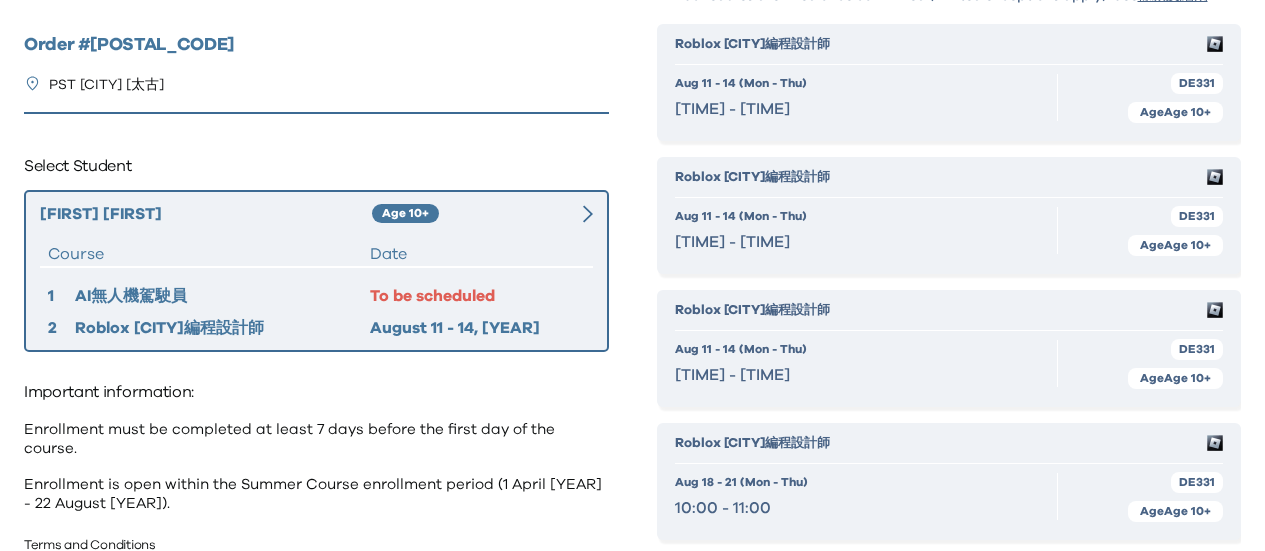 scroll, scrollTop: 242, scrollLeft: 0, axis: vertical 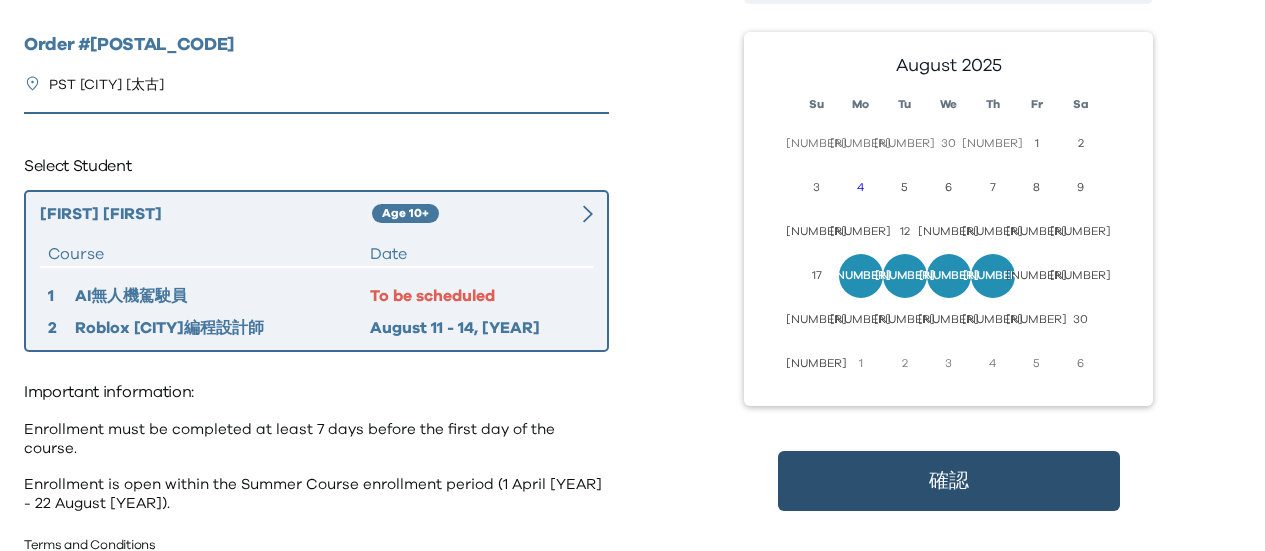 click on "確認" at bounding box center [949, 481] 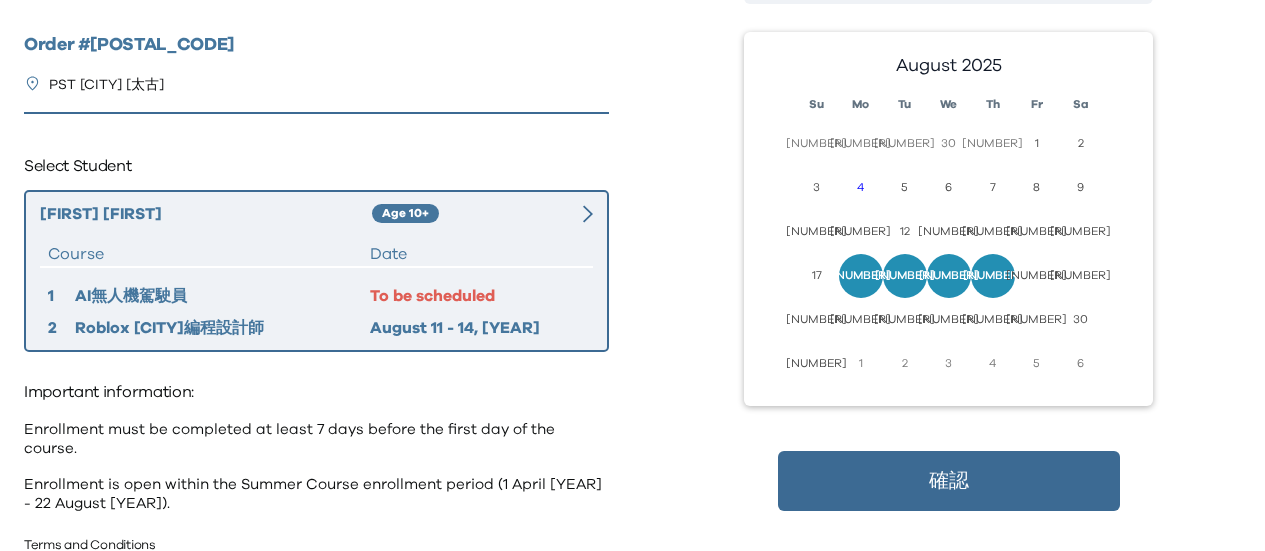 scroll, scrollTop: 4, scrollLeft: 0, axis: vertical 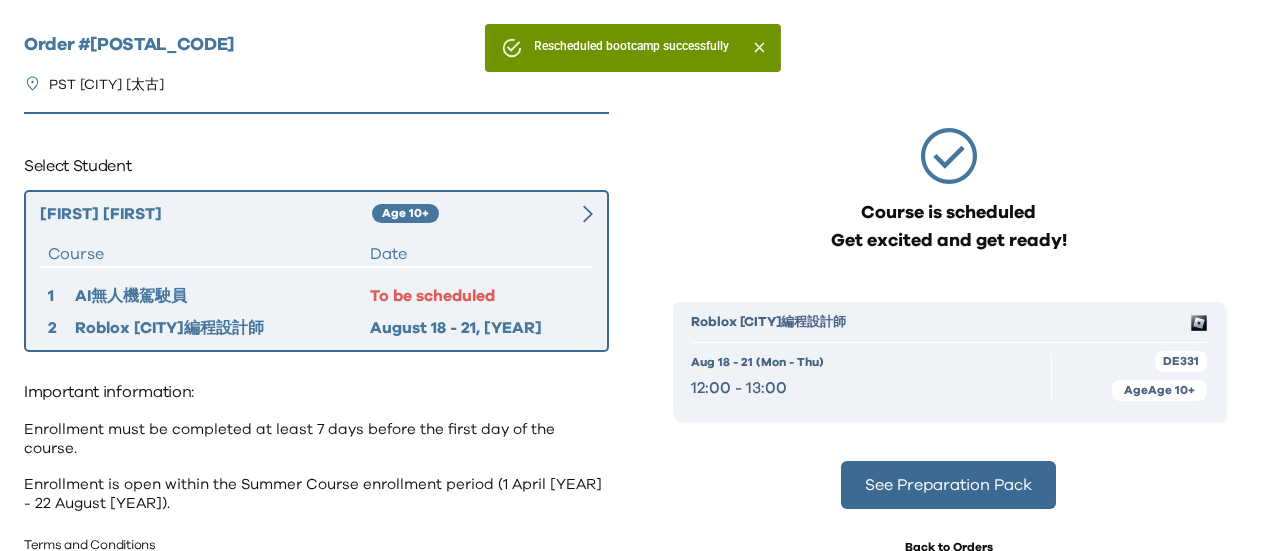 click on "Age 10+" at bounding box center (468, 214) 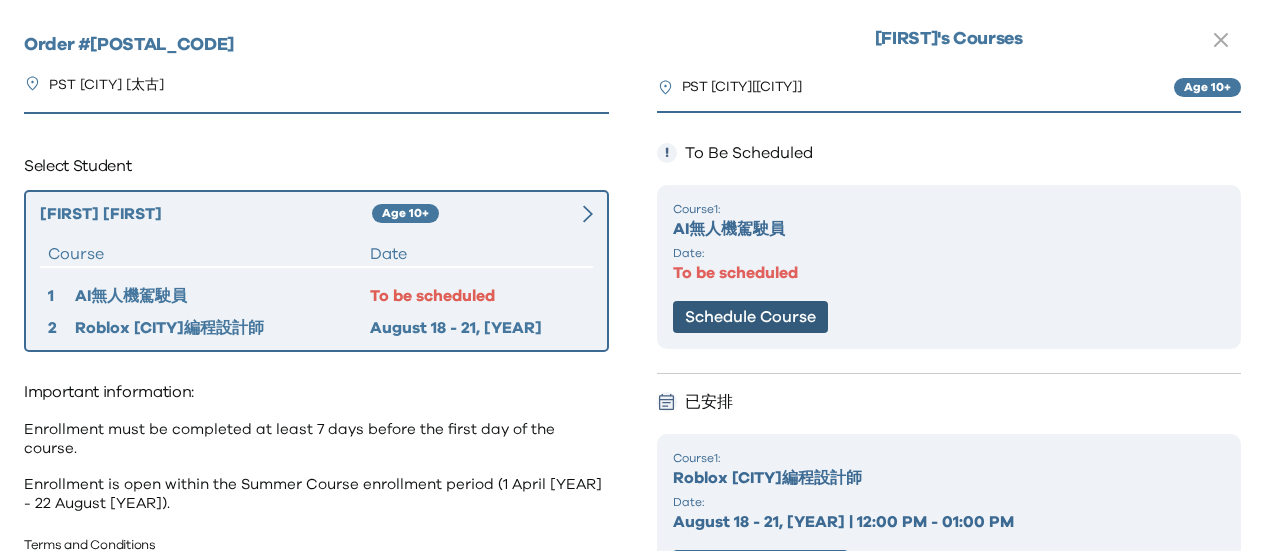 click on "Schedule Course" at bounding box center [750, 317] 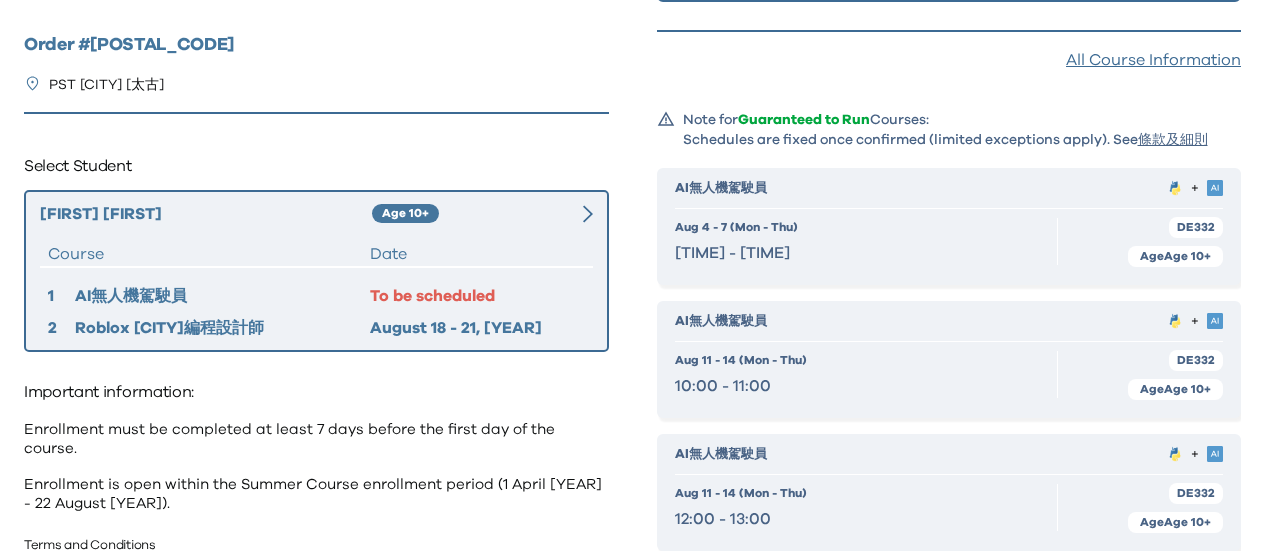 scroll, scrollTop: 304, scrollLeft: 0, axis: vertical 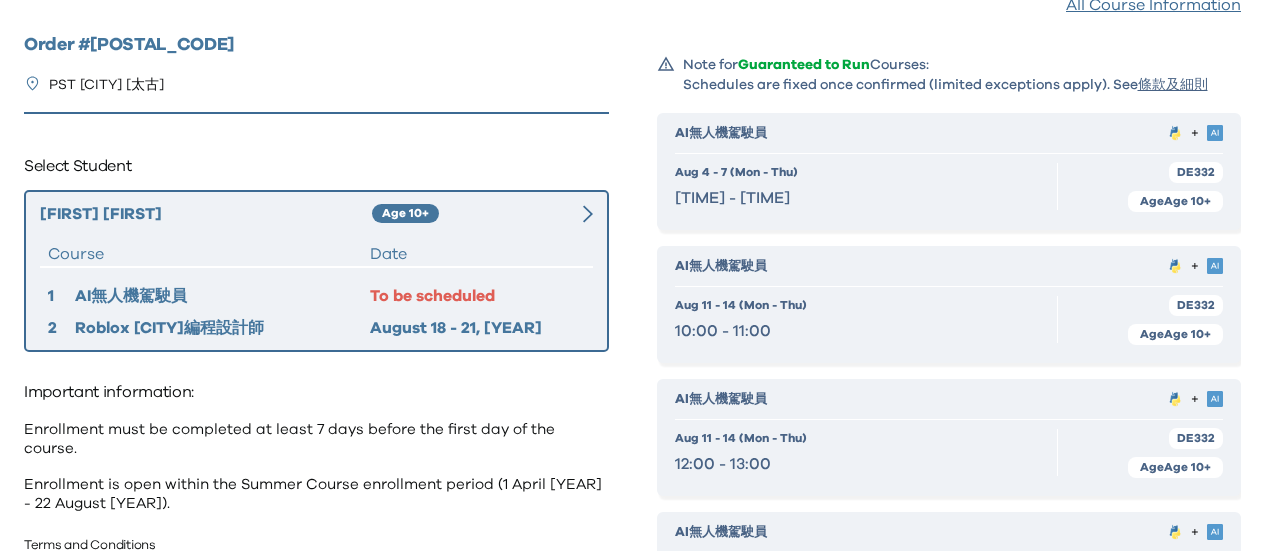 click on "Age  10+" at bounding box center (1175, 467) 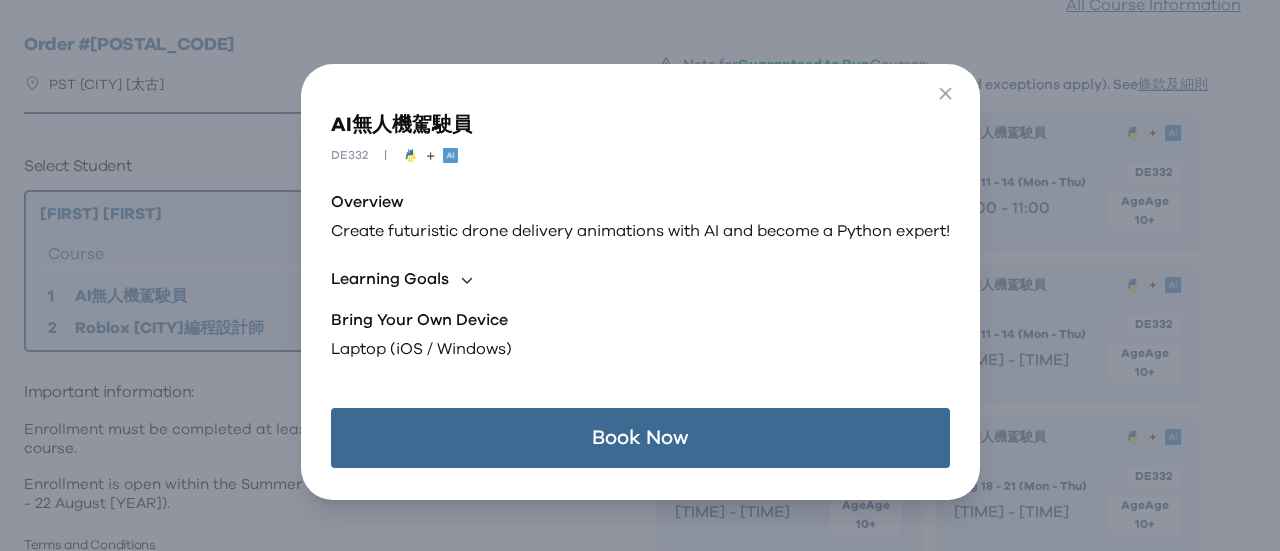 click on "Book Now" at bounding box center (640, 438) 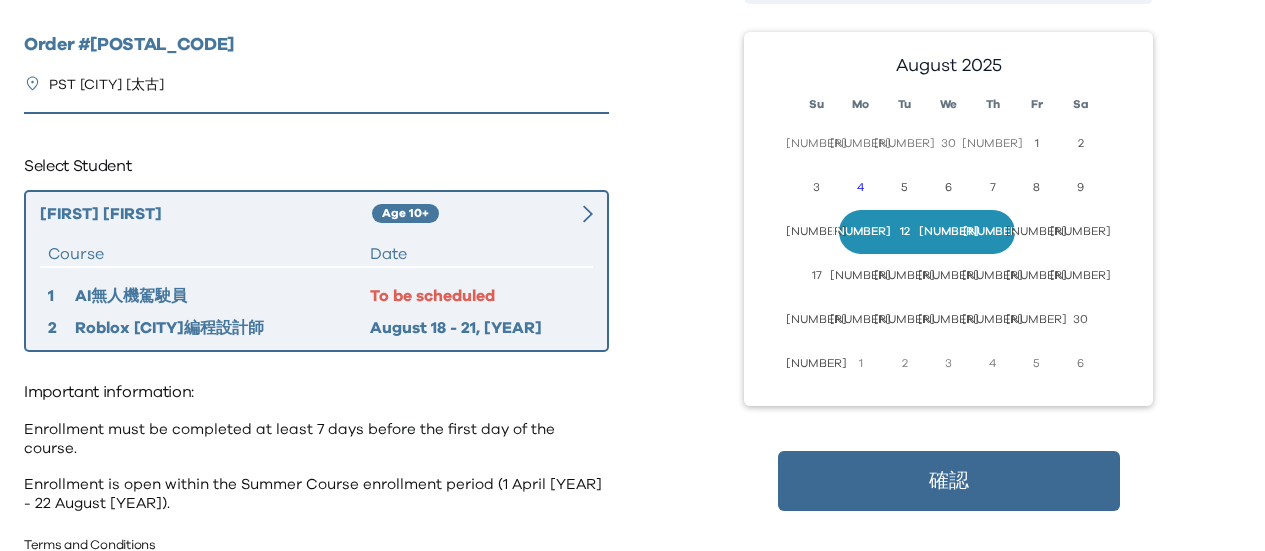 scroll, scrollTop: 242, scrollLeft: 0, axis: vertical 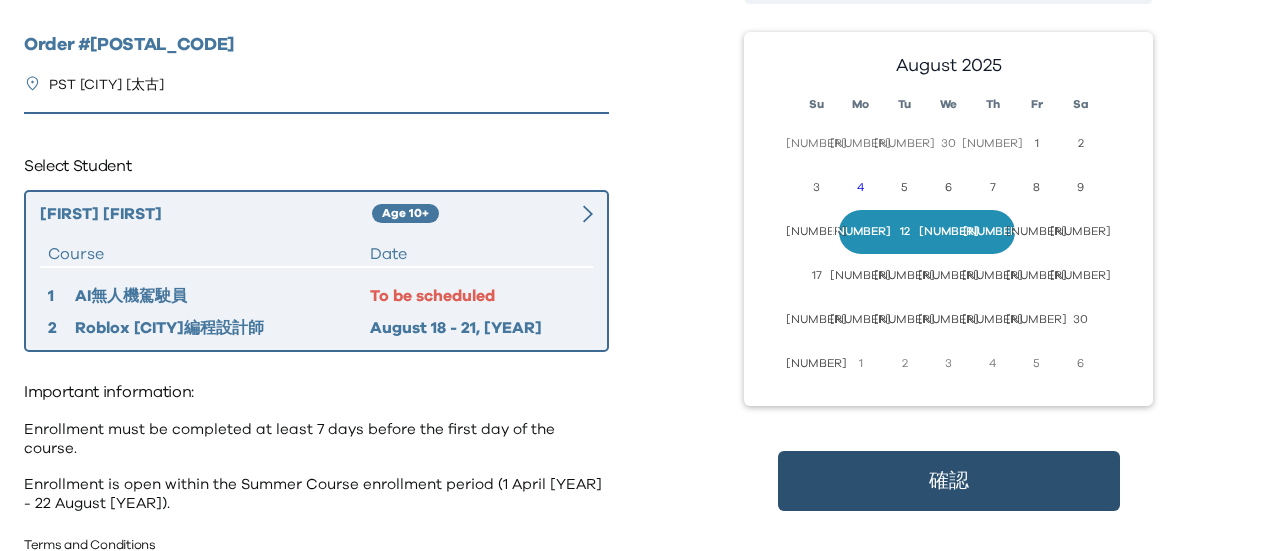click on "確認" at bounding box center [949, 481] 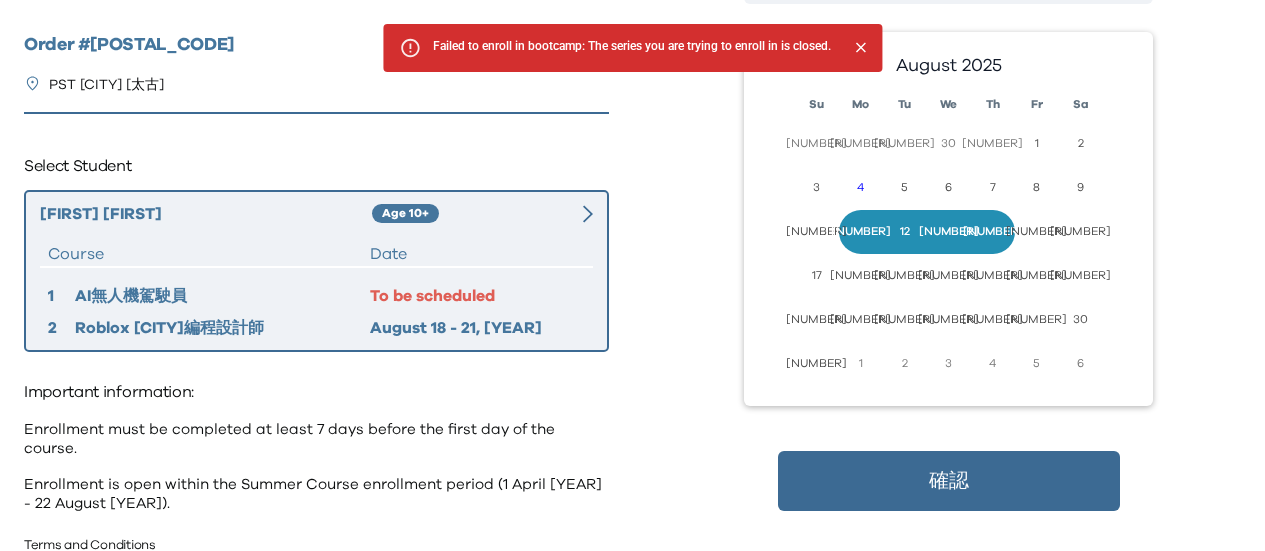 click 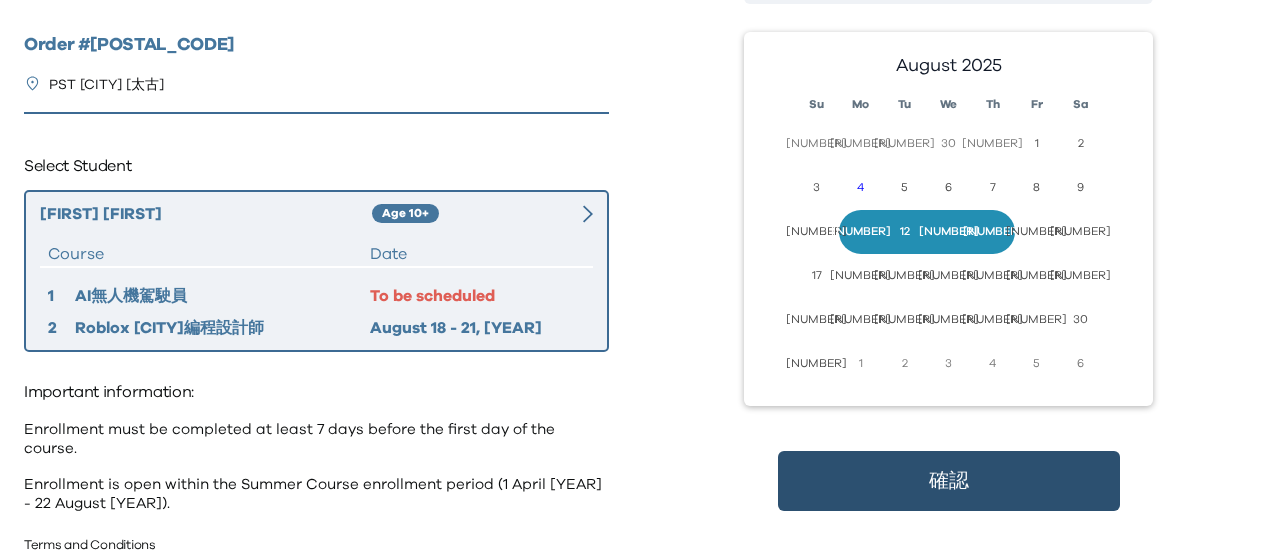 click on "確認" at bounding box center (949, 481) 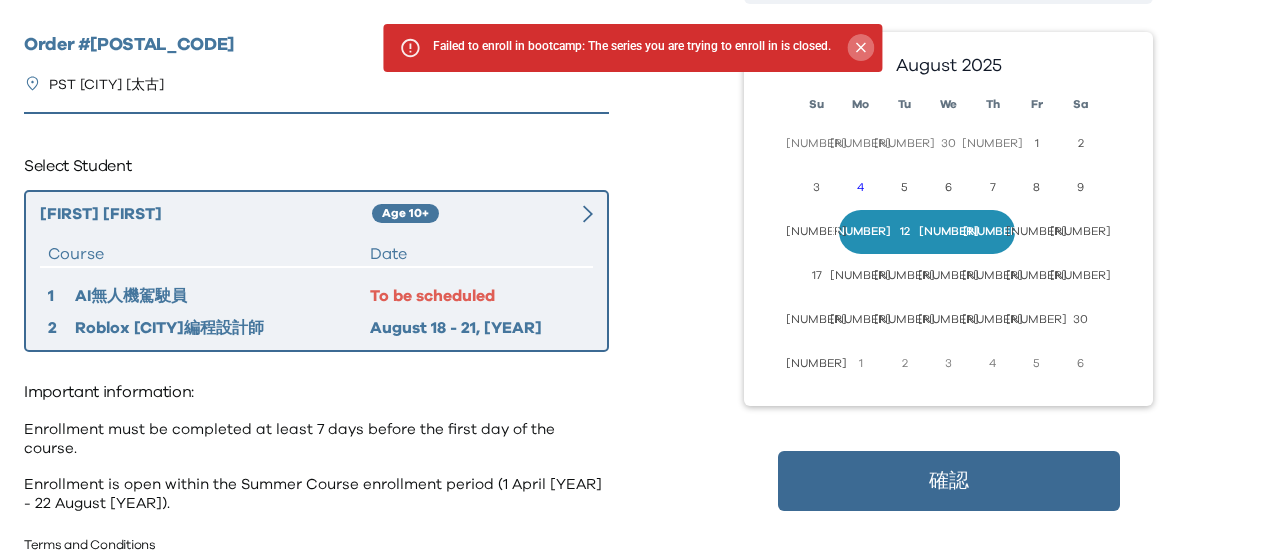 click 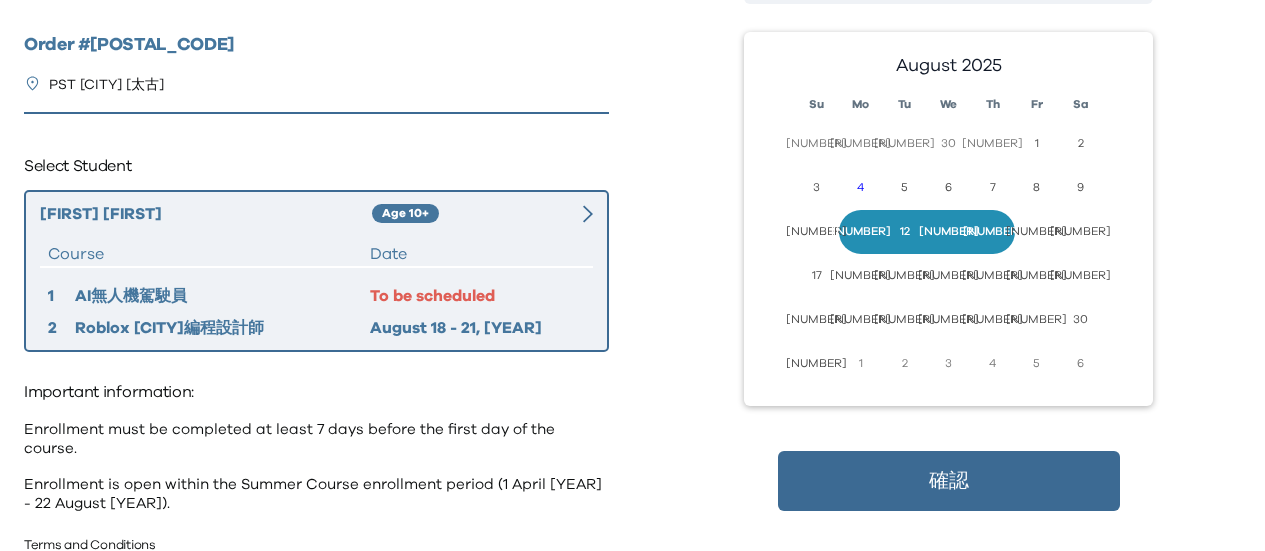 click at bounding box center [948, 205] 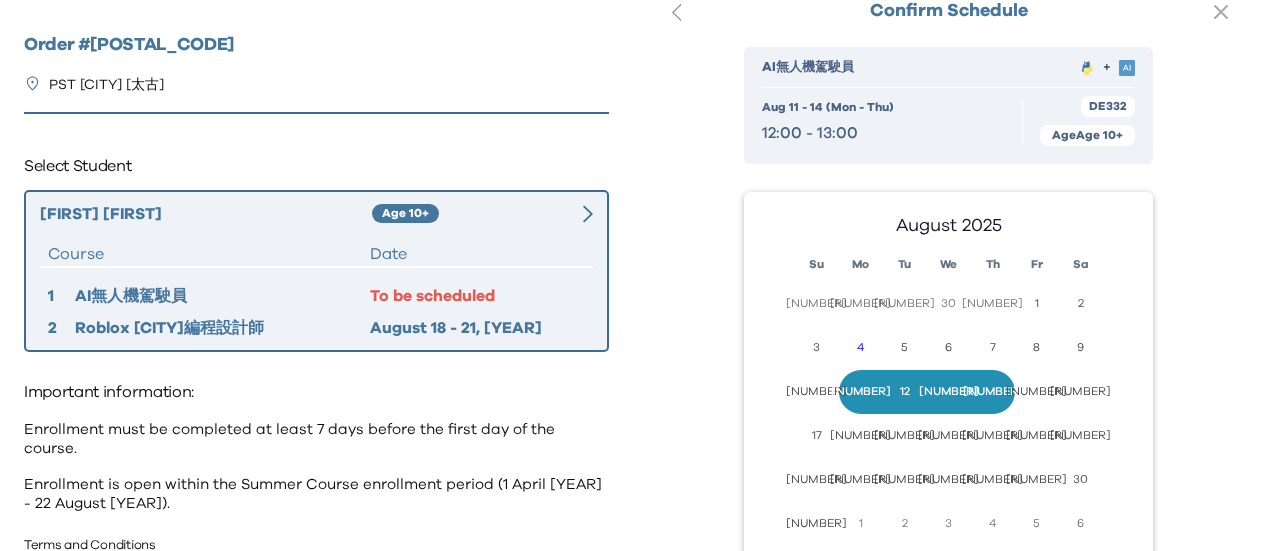 scroll, scrollTop: 0, scrollLeft: 0, axis: both 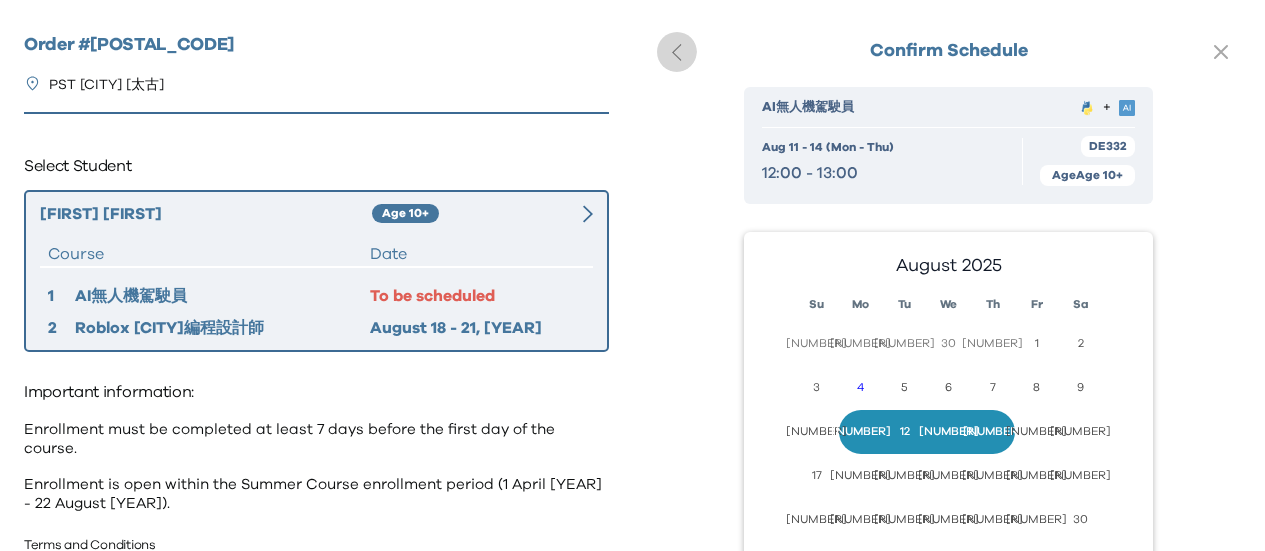 click 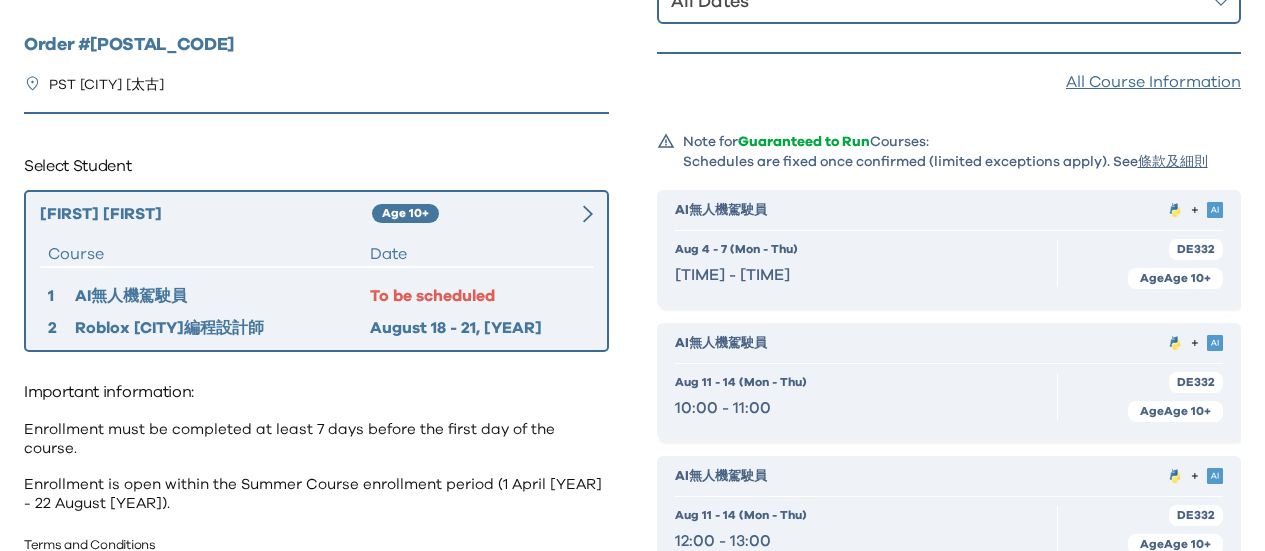 scroll, scrollTop: 300, scrollLeft: 0, axis: vertical 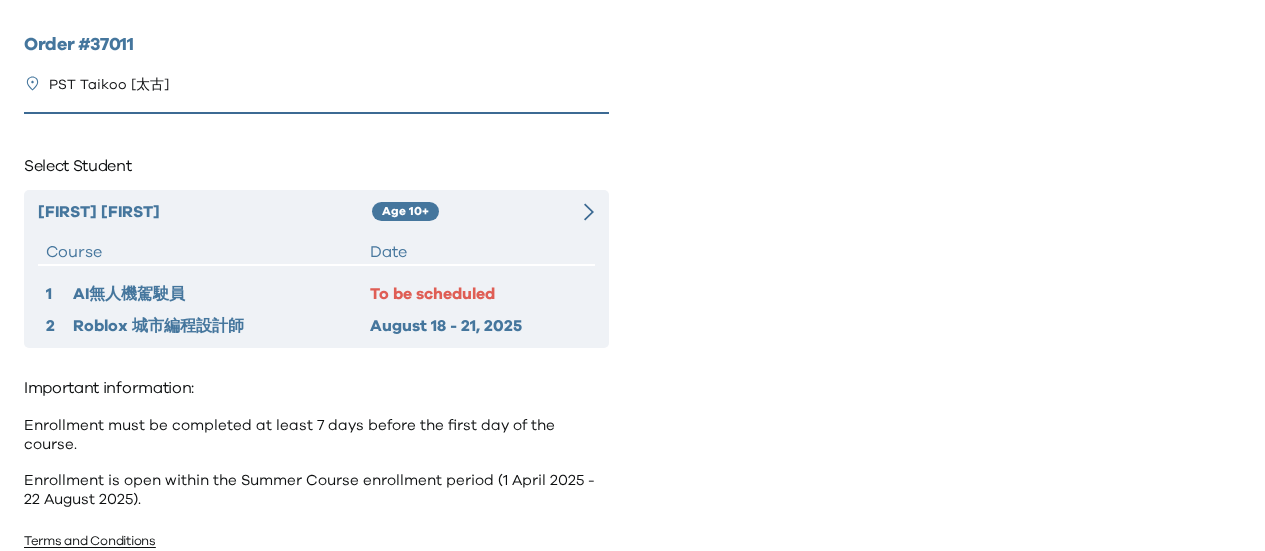 click on "To be scheduled" at bounding box center [478, 294] 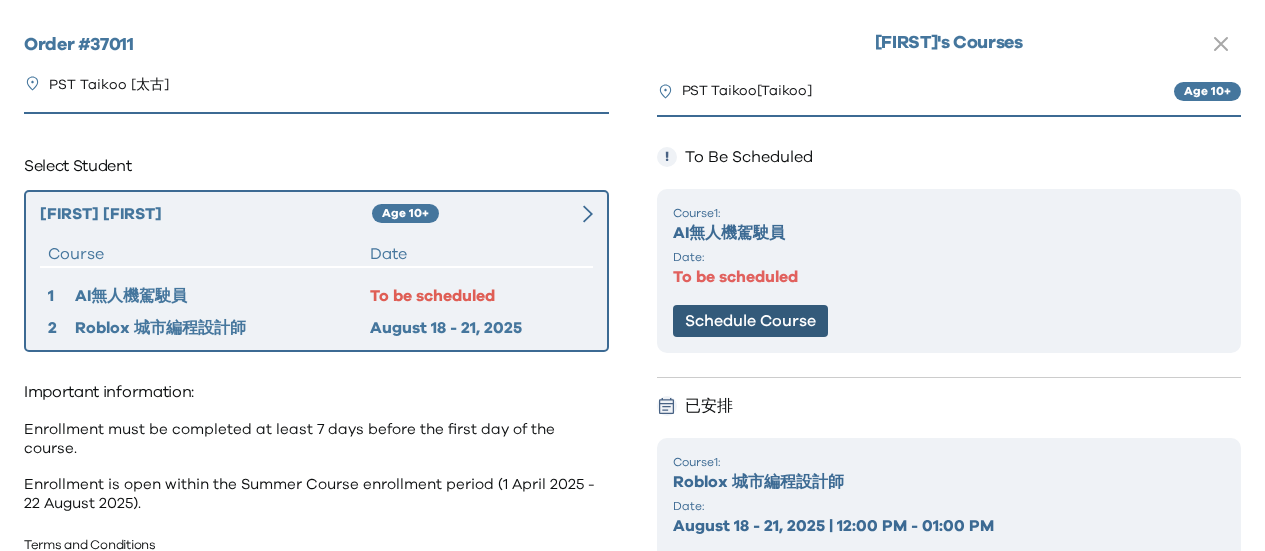 click on "Schedule Course" at bounding box center (750, 321) 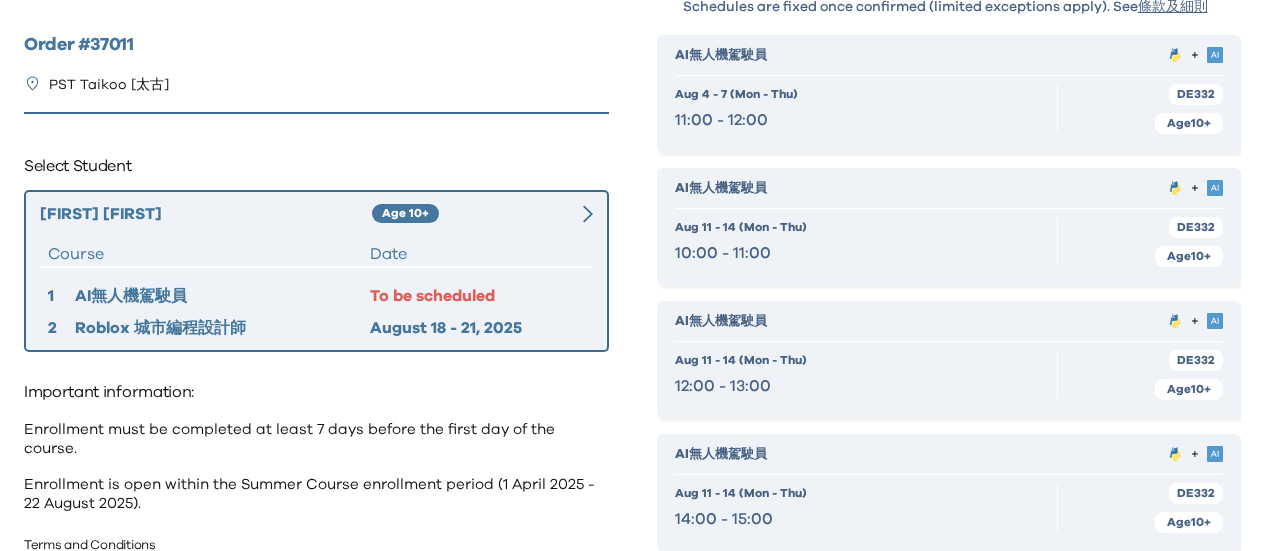 scroll, scrollTop: 400, scrollLeft: 0, axis: vertical 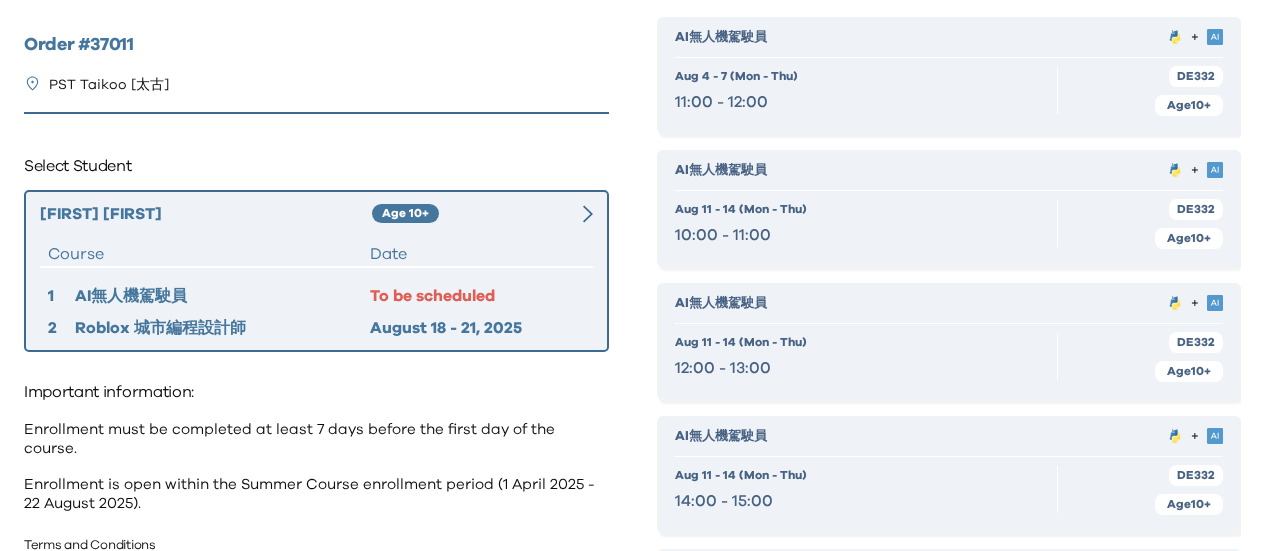 click on "Age  10+" at bounding box center [1189, 371] 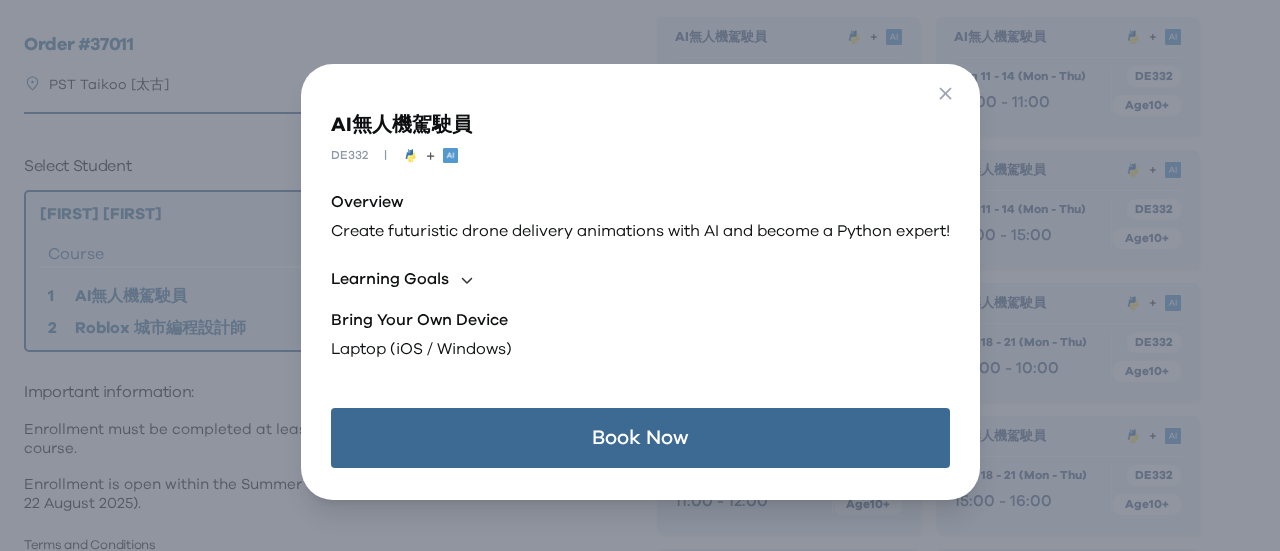 click on "Book Now" at bounding box center [640, 438] 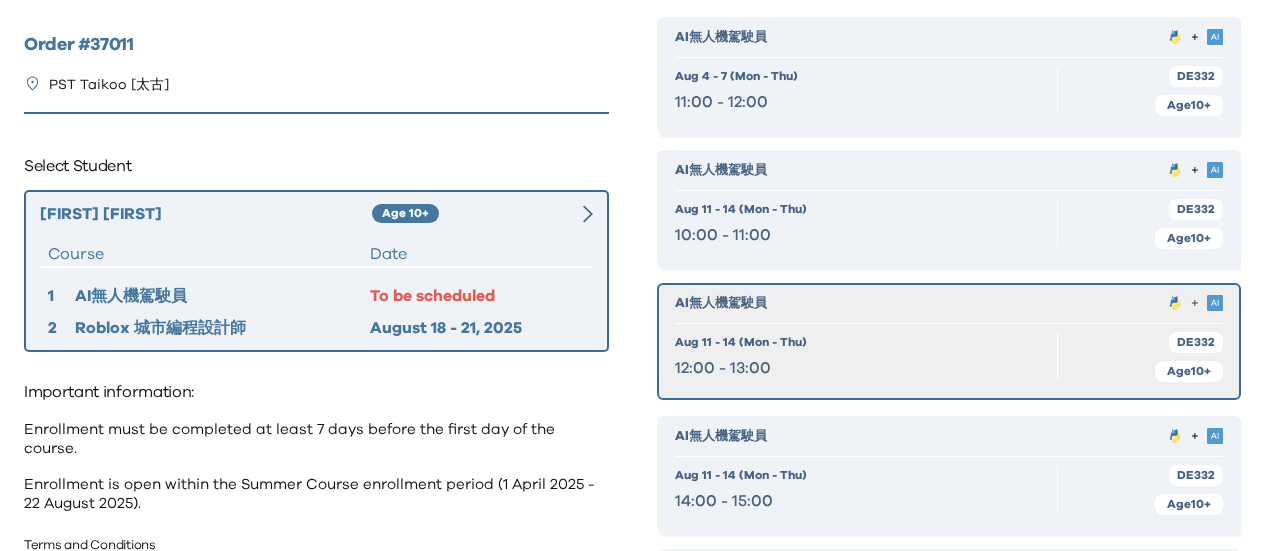 scroll, scrollTop: 242, scrollLeft: 0, axis: vertical 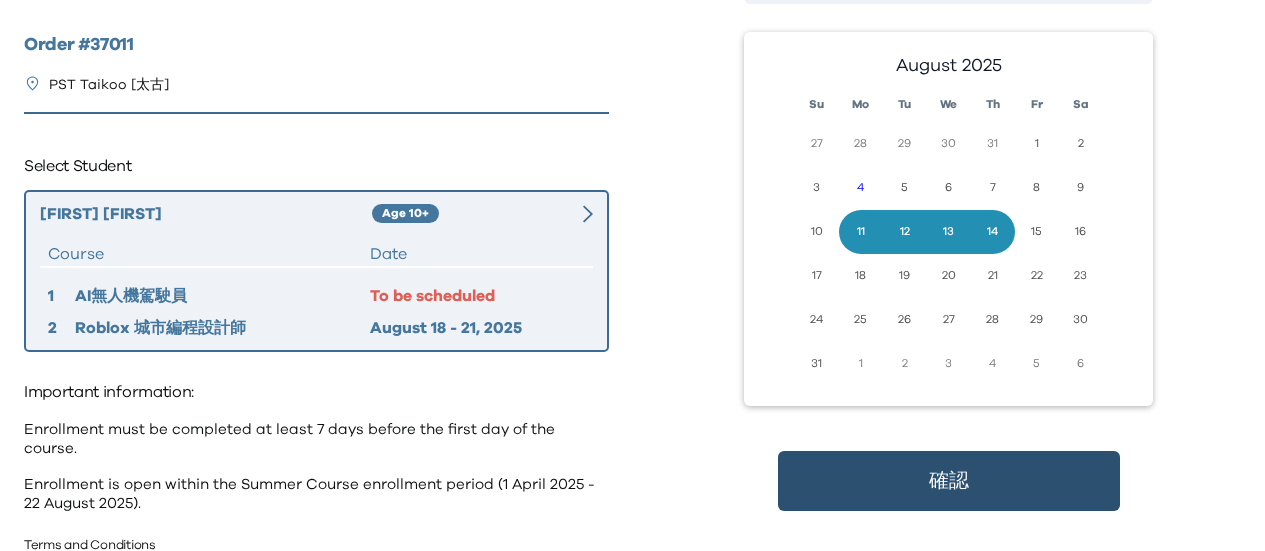 click on "確認" at bounding box center [949, 481] 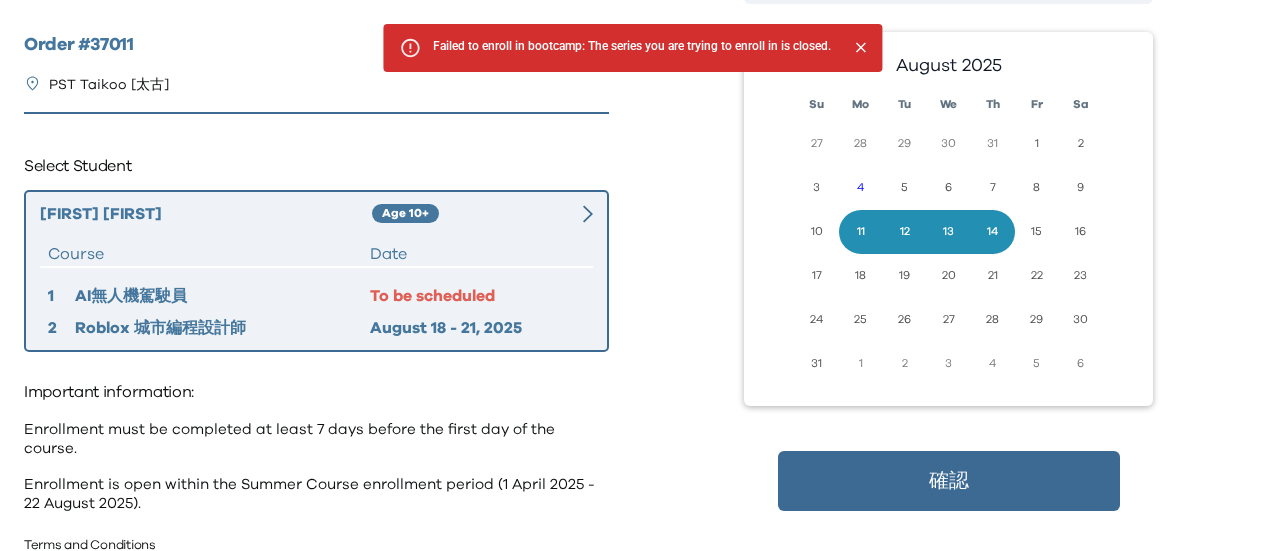 click 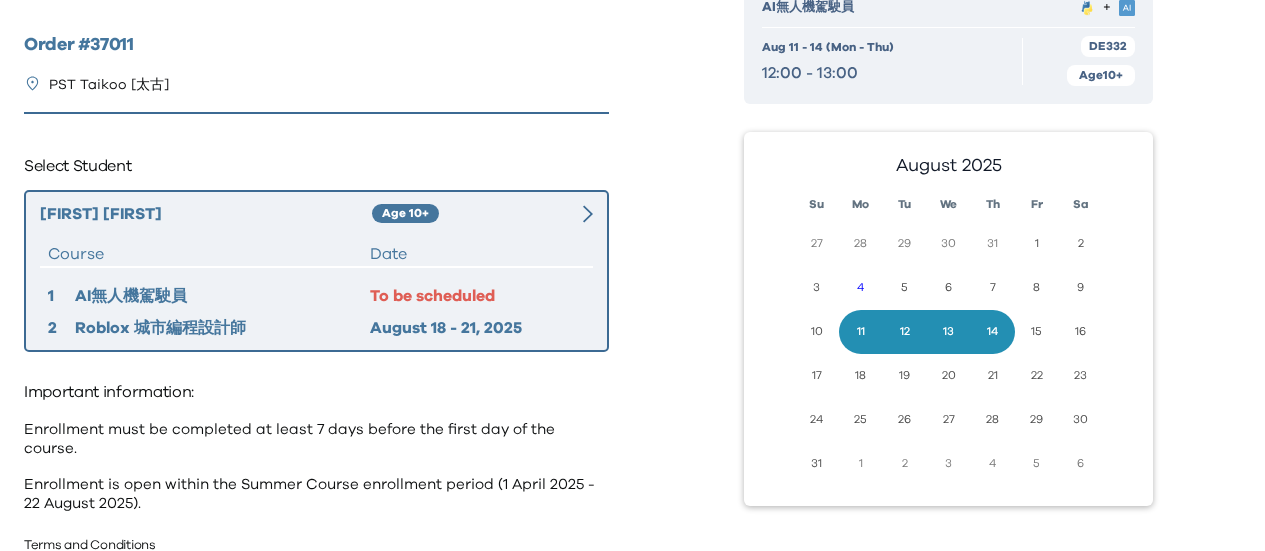 scroll, scrollTop: 0, scrollLeft: 0, axis: both 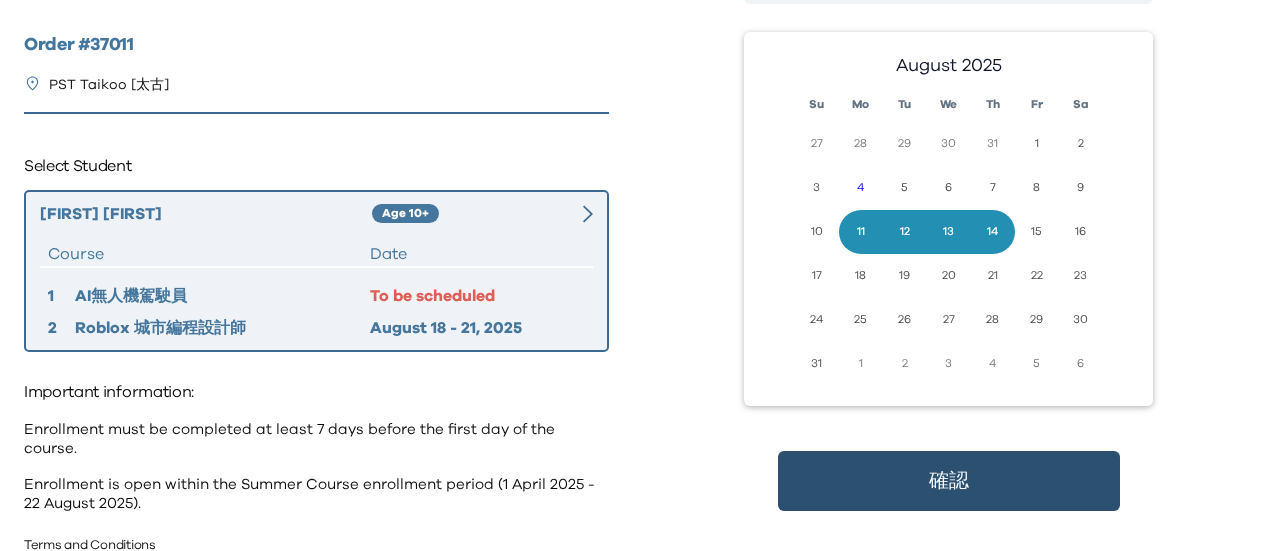 click on "確認" at bounding box center (949, 481) 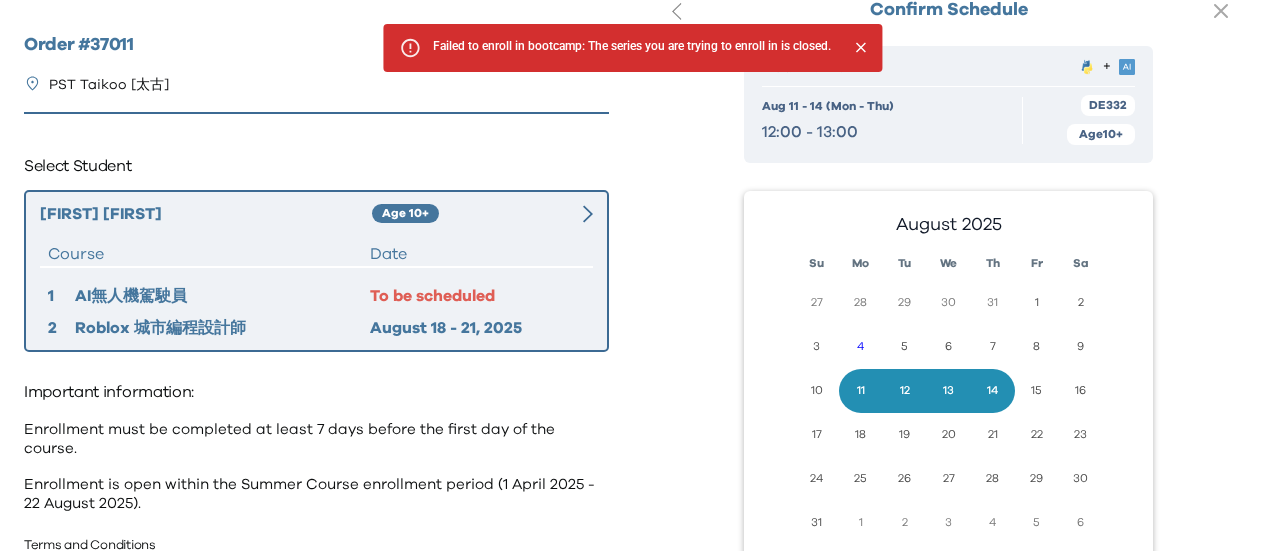 scroll, scrollTop: 0, scrollLeft: 0, axis: both 